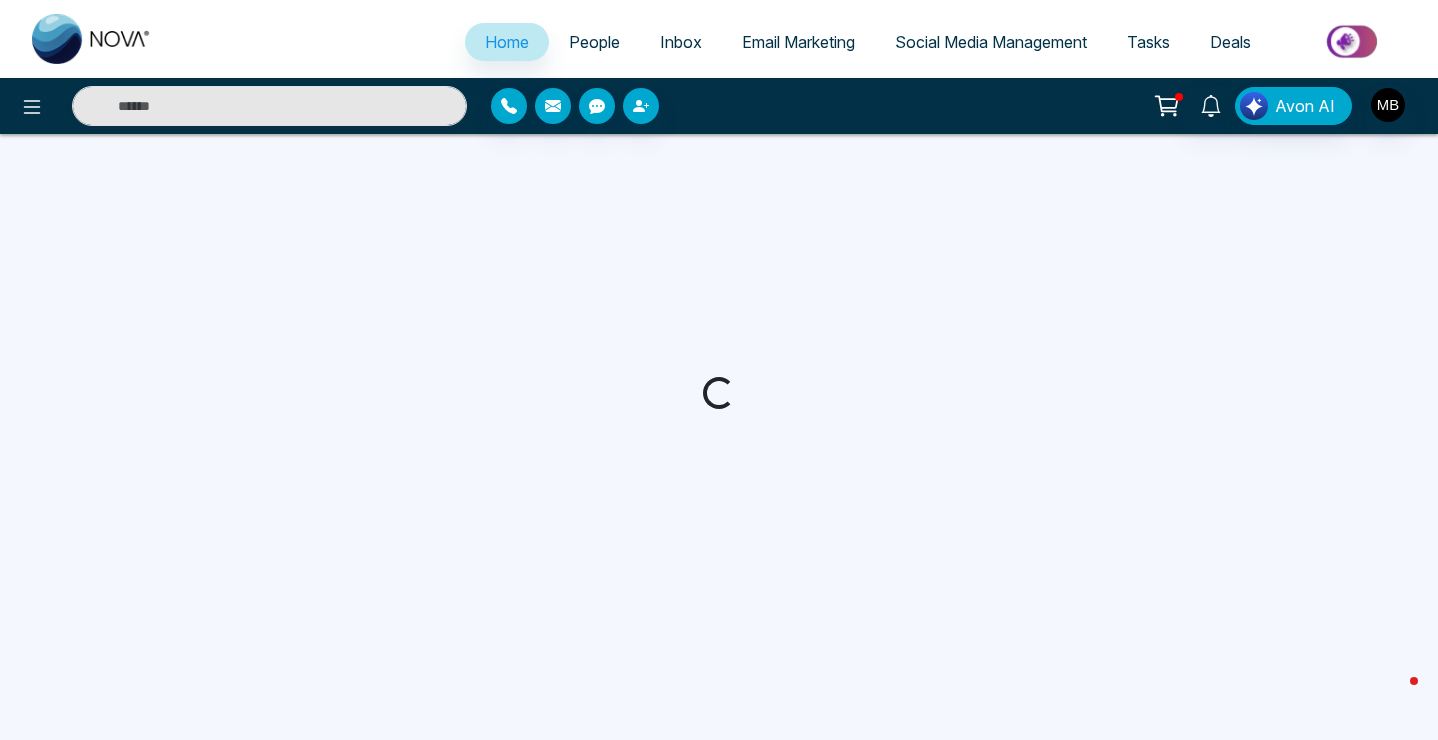 select on "*" 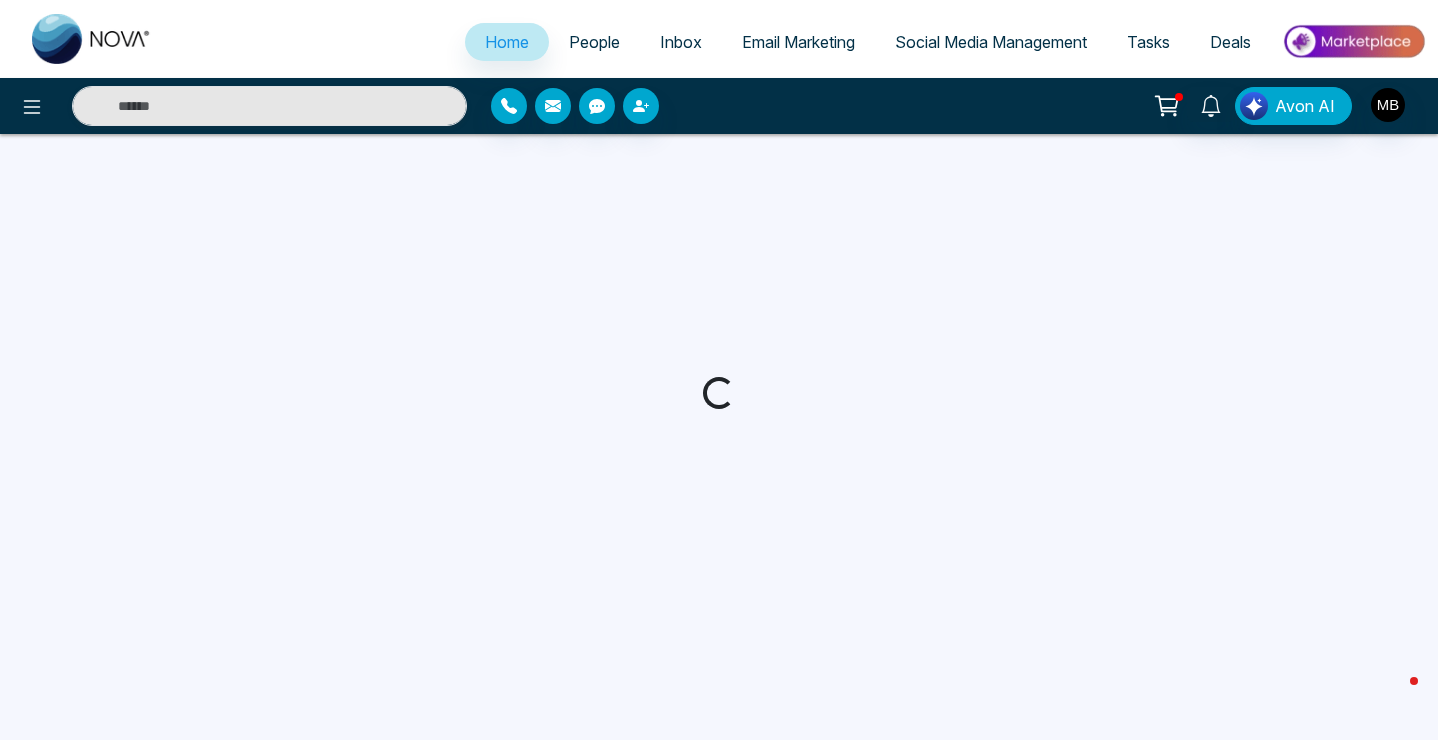select on "*" 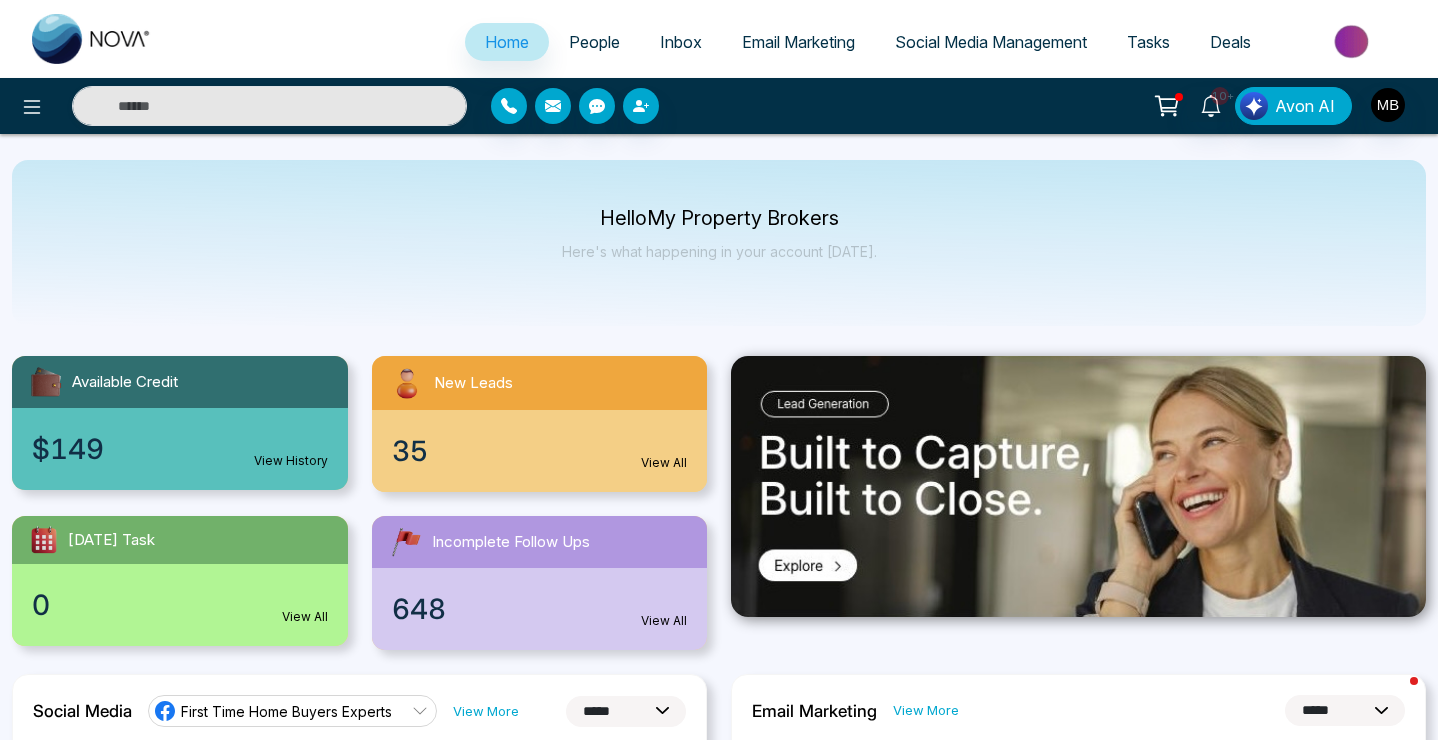 scroll, scrollTop: 0, scrollLeft: 0, axis: both 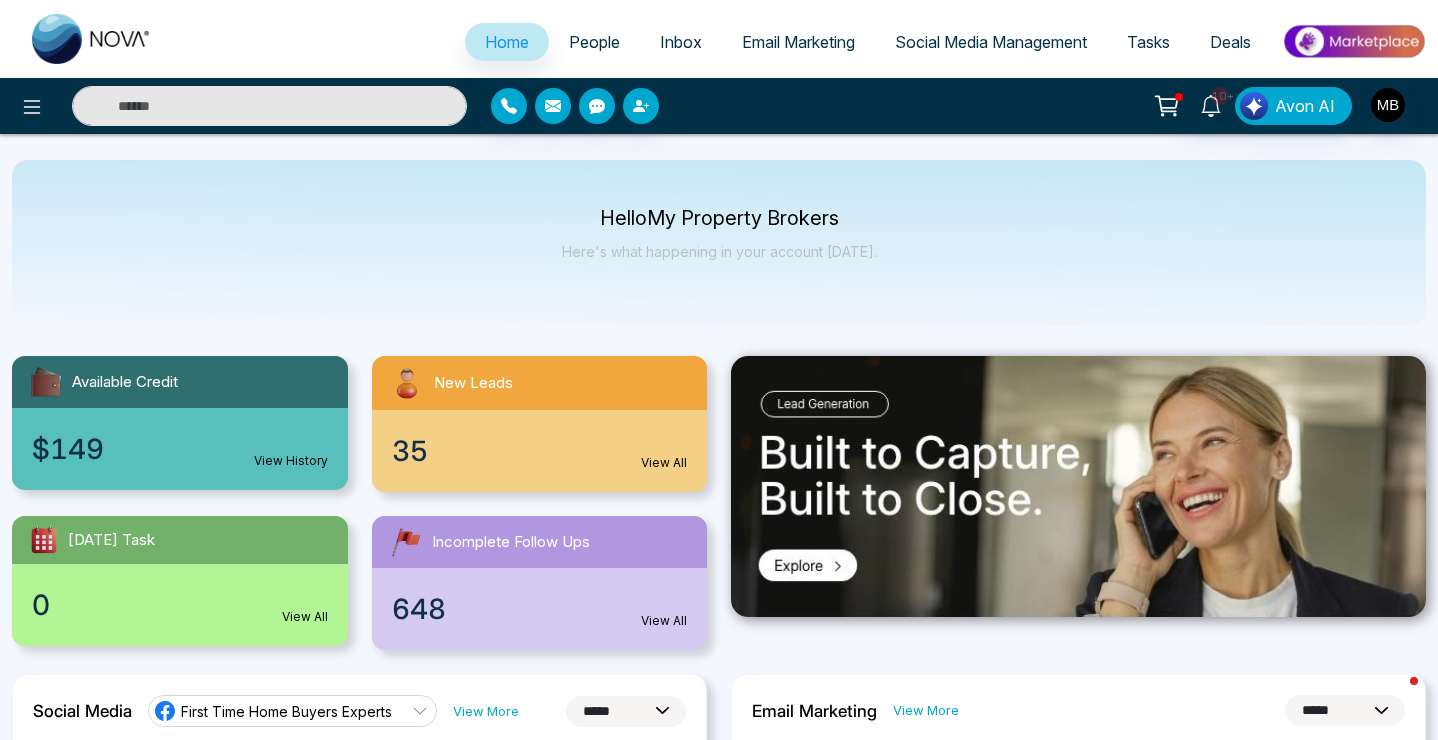 click at bounding box center (269, 106) 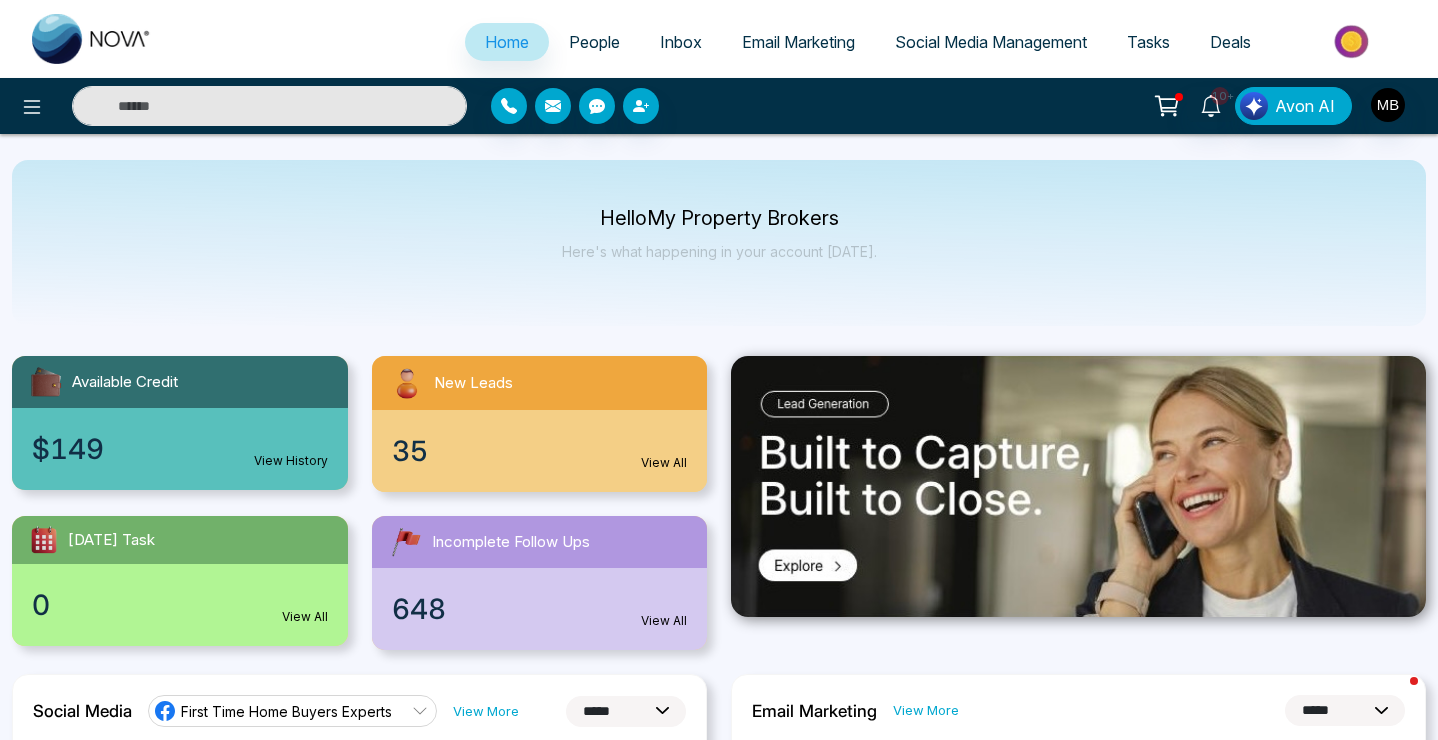 paste on "**********" 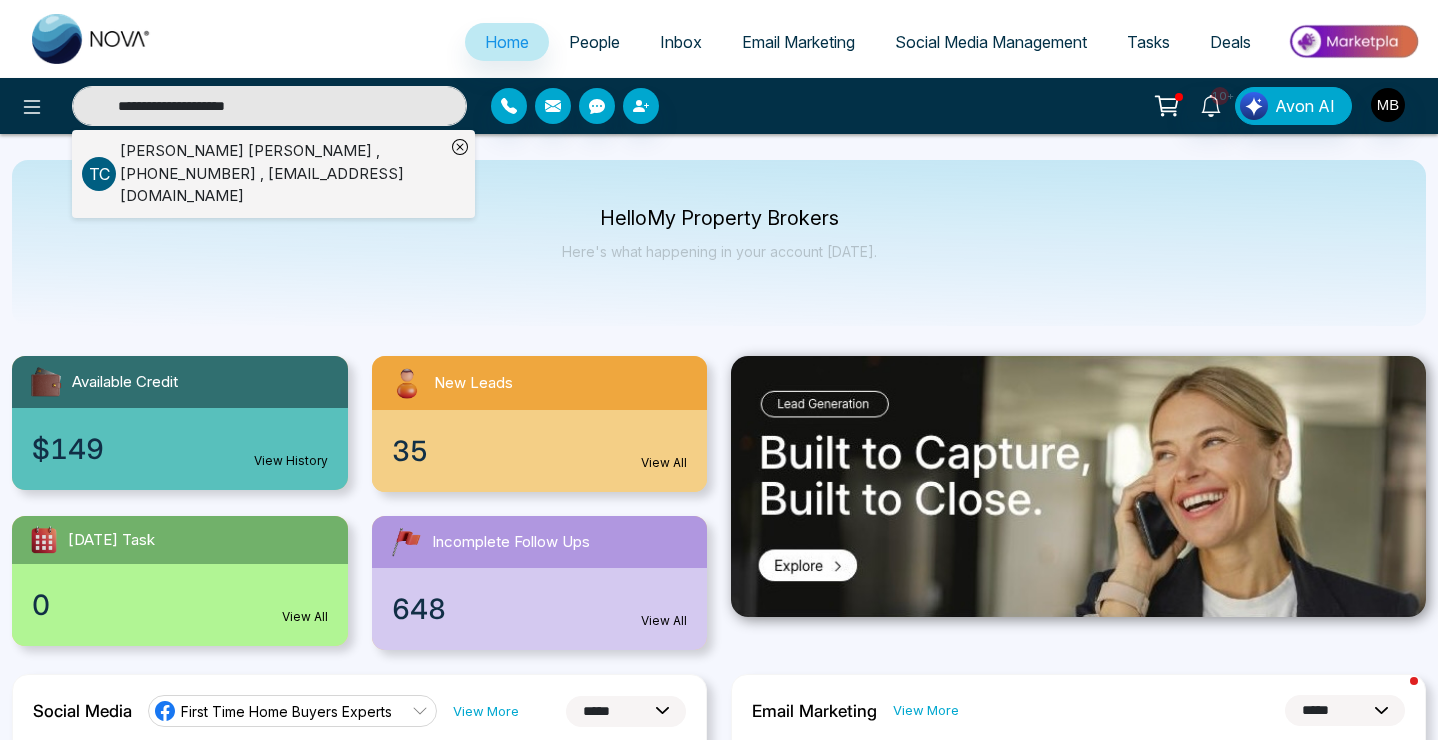 type on "**********" 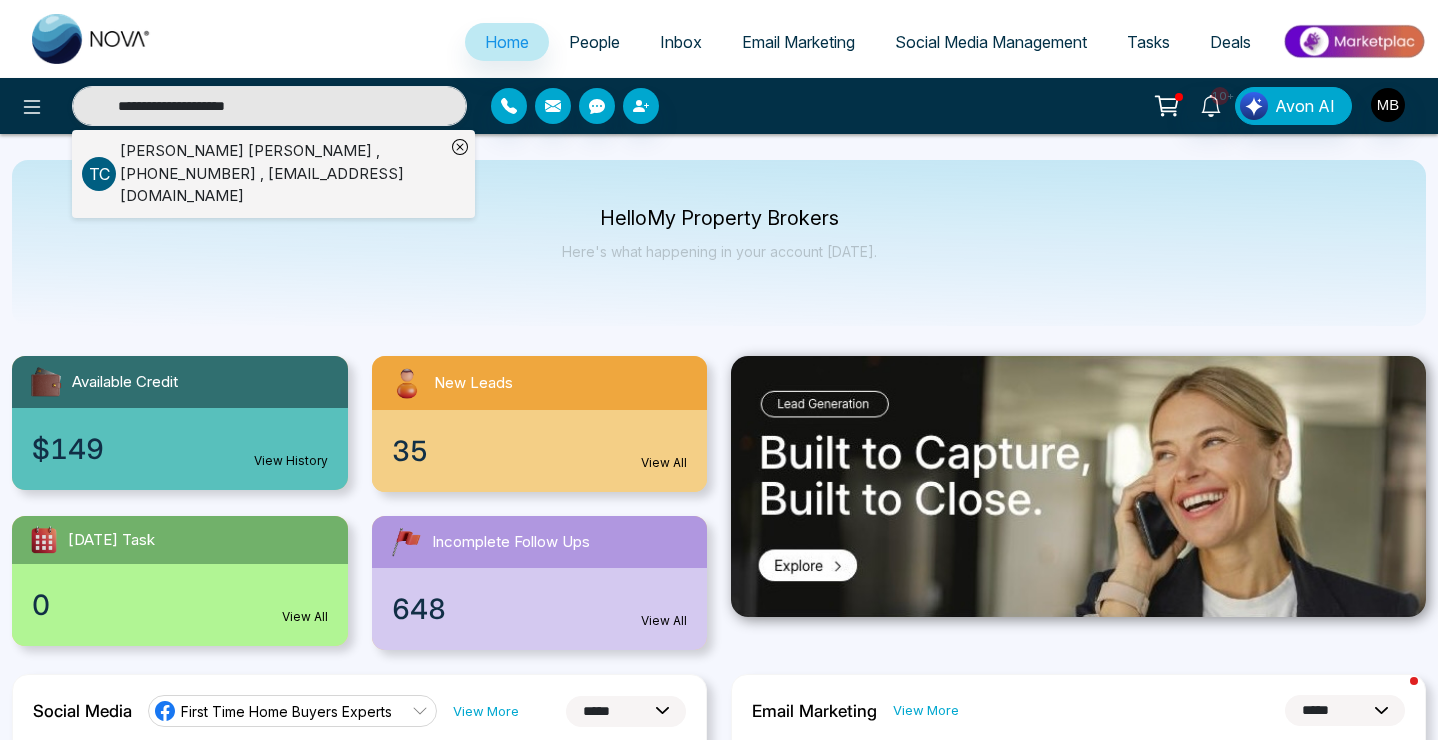 click on "[PERSON_NAME]   , [PHONE_NUMBER]   , [EMAIL_ADDRESS][DOMAIN_NAME]" at bounding box center (282, 174) 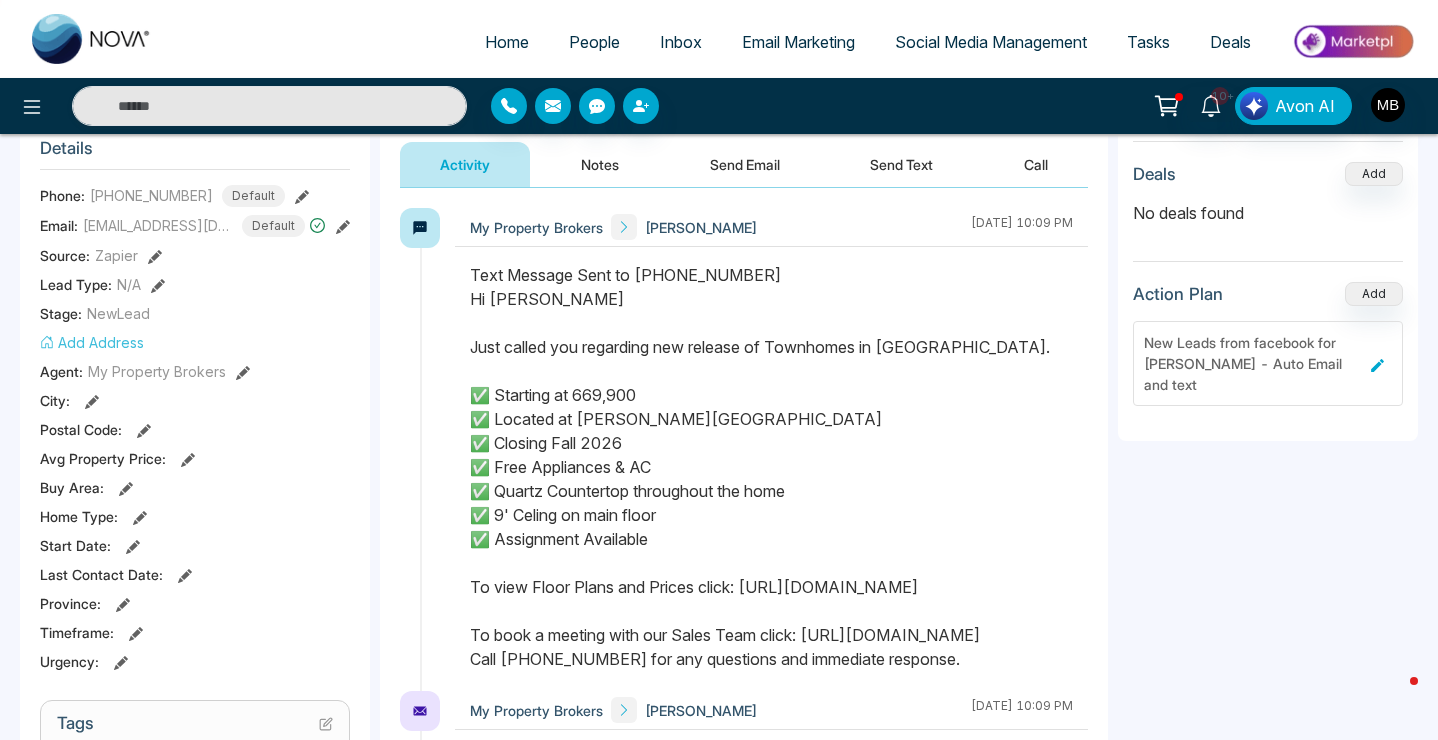 scroll, scrollTop: 270, scrollLeft: 0, axis: vertical 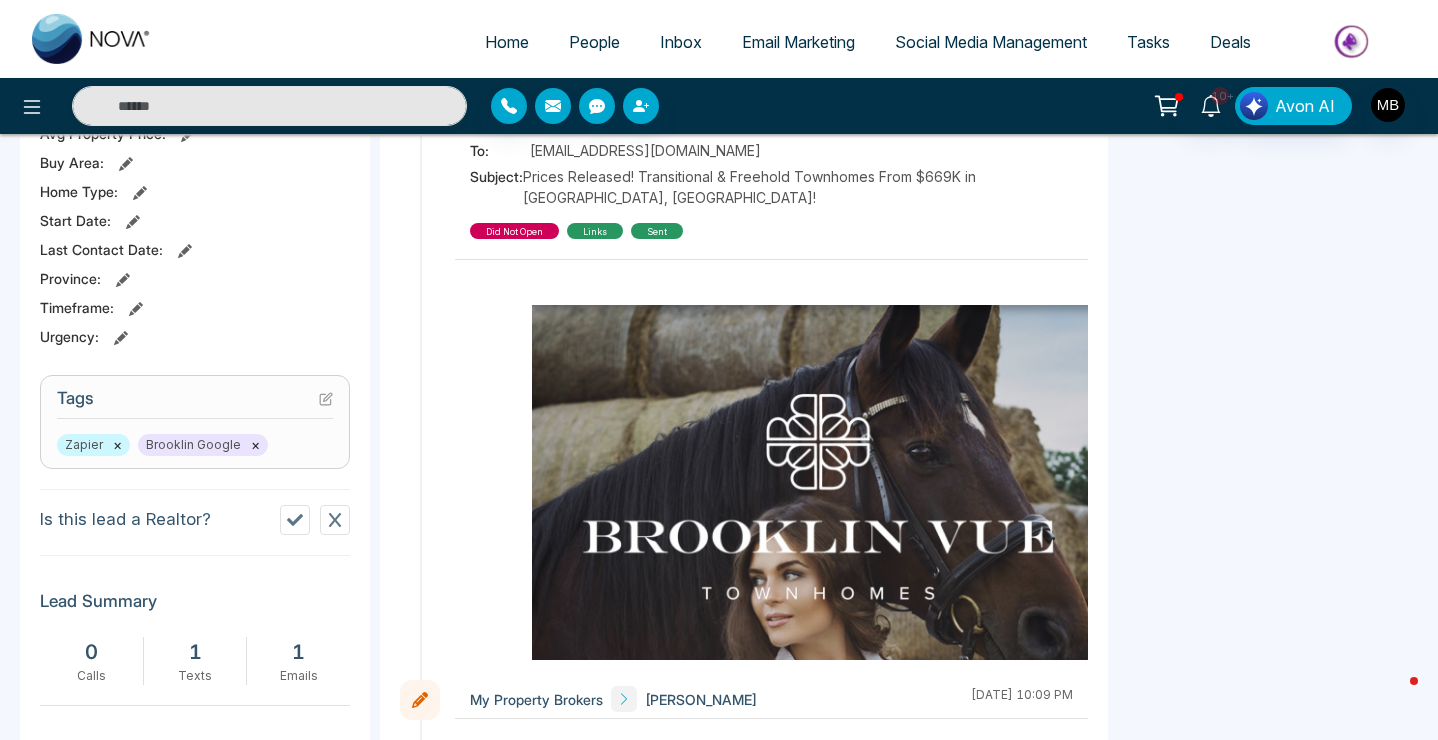 click on "Tags Zapier   × Brooklin Google   ×" at bounding box center [195, 422] 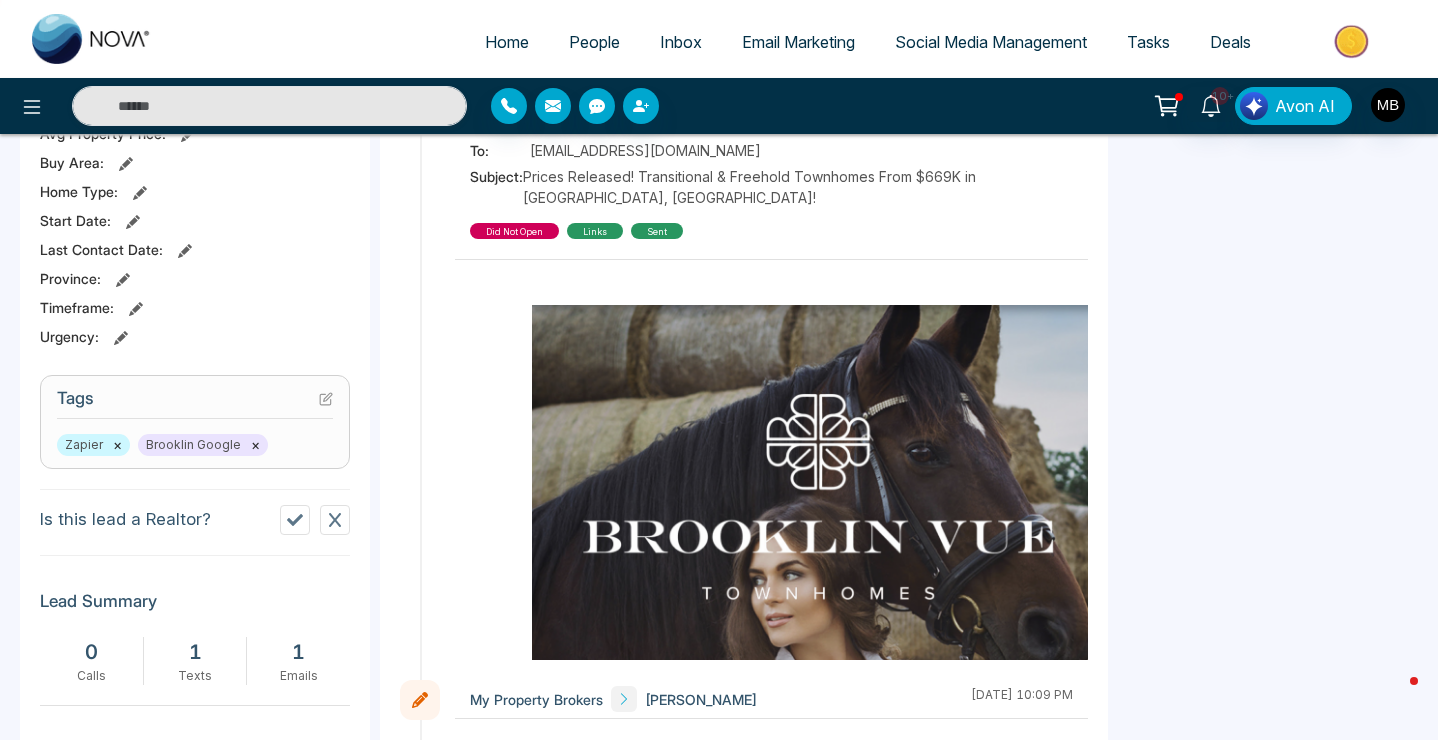 click 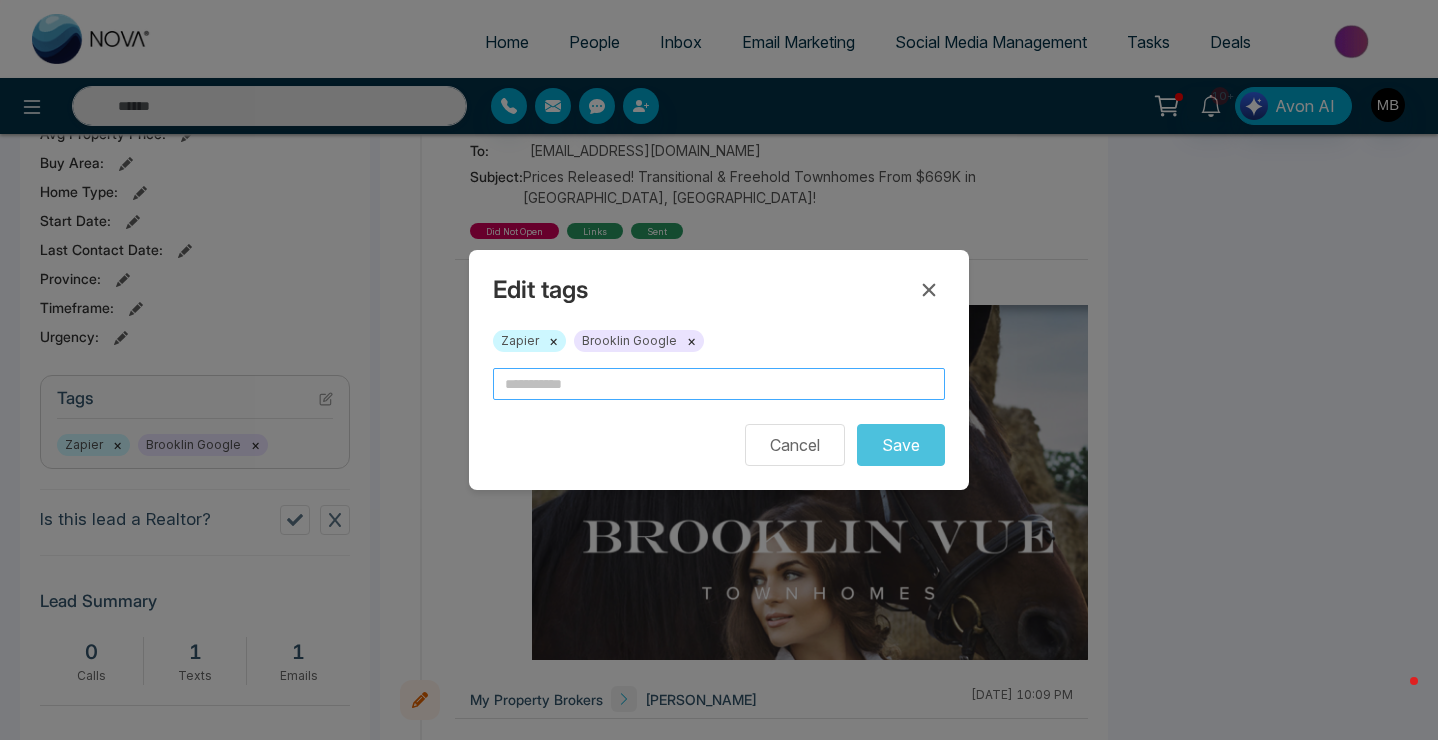 click at bounding box center [719, 384] 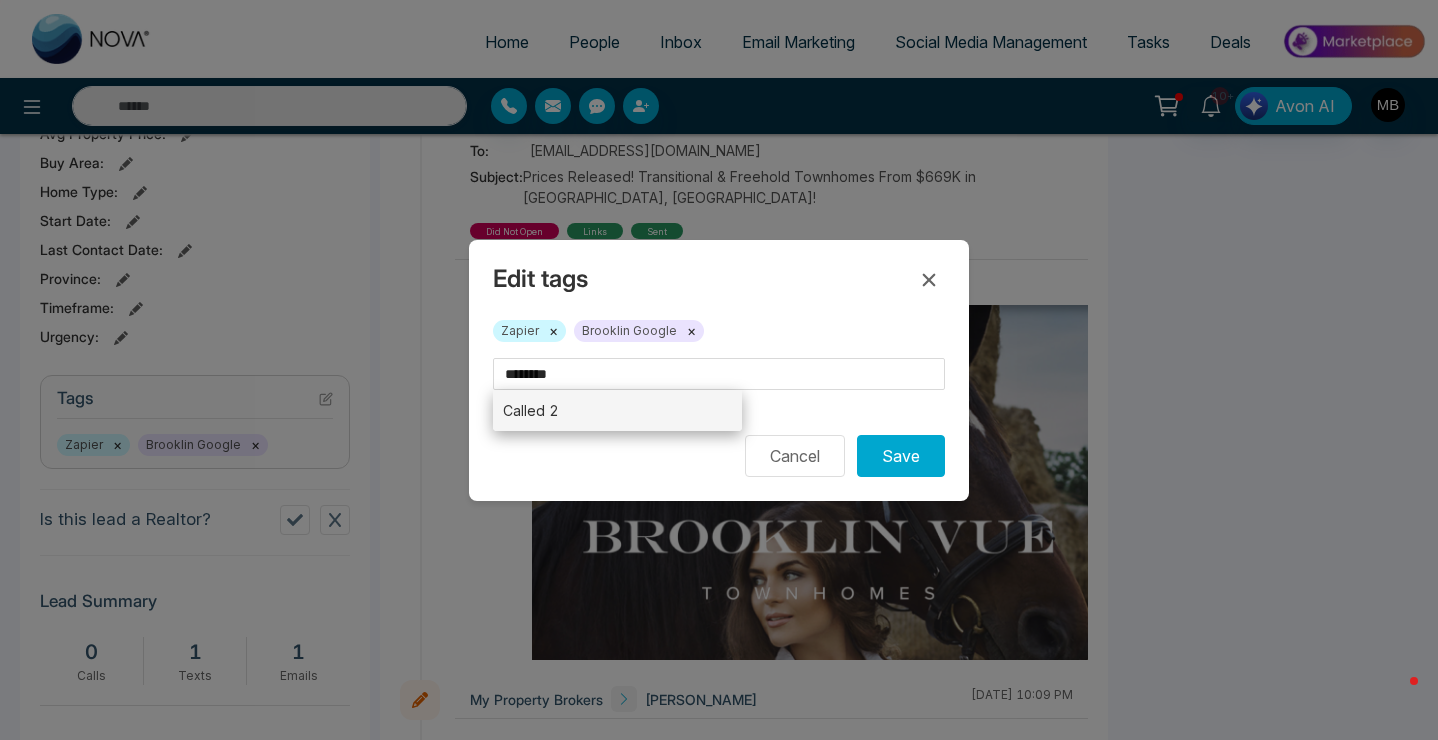 click on "Called 2" at bounding box center [617, 410] 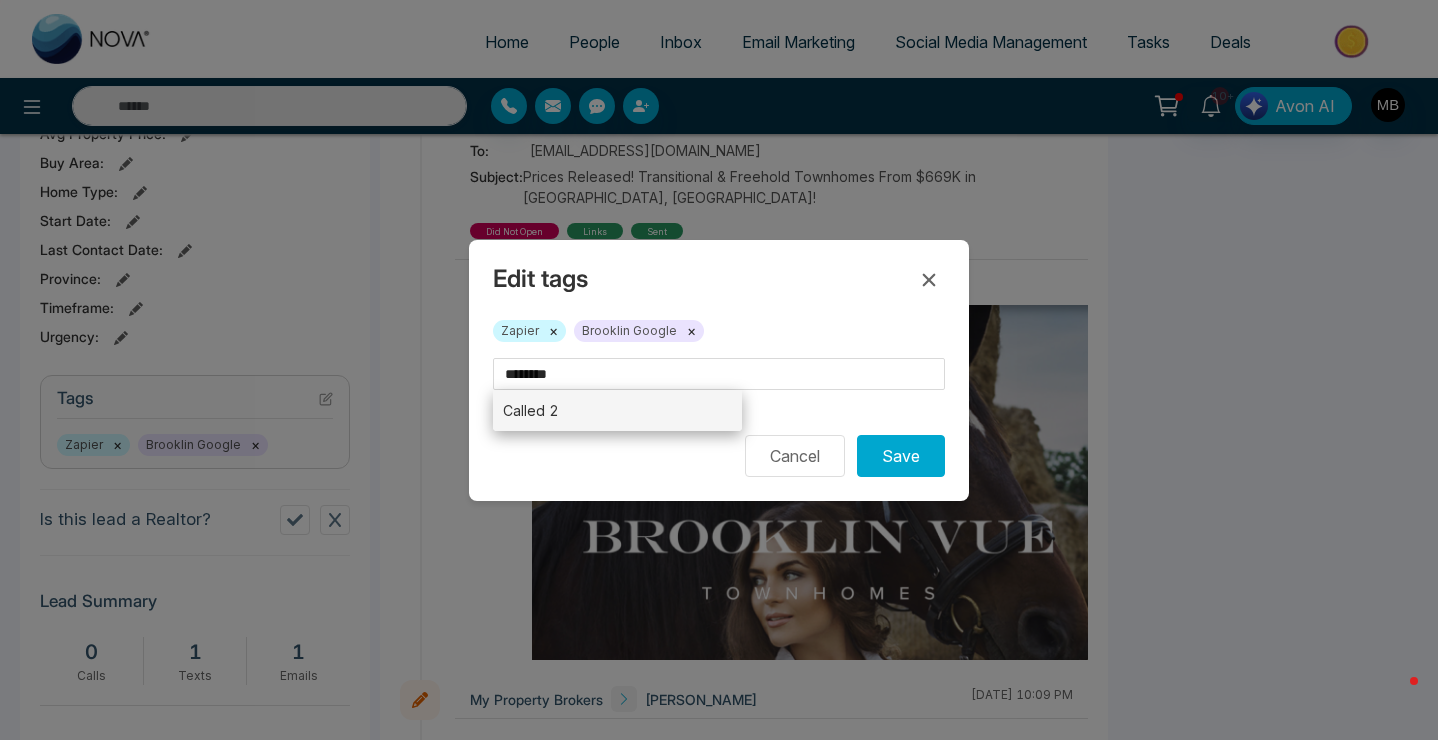 type on "********" 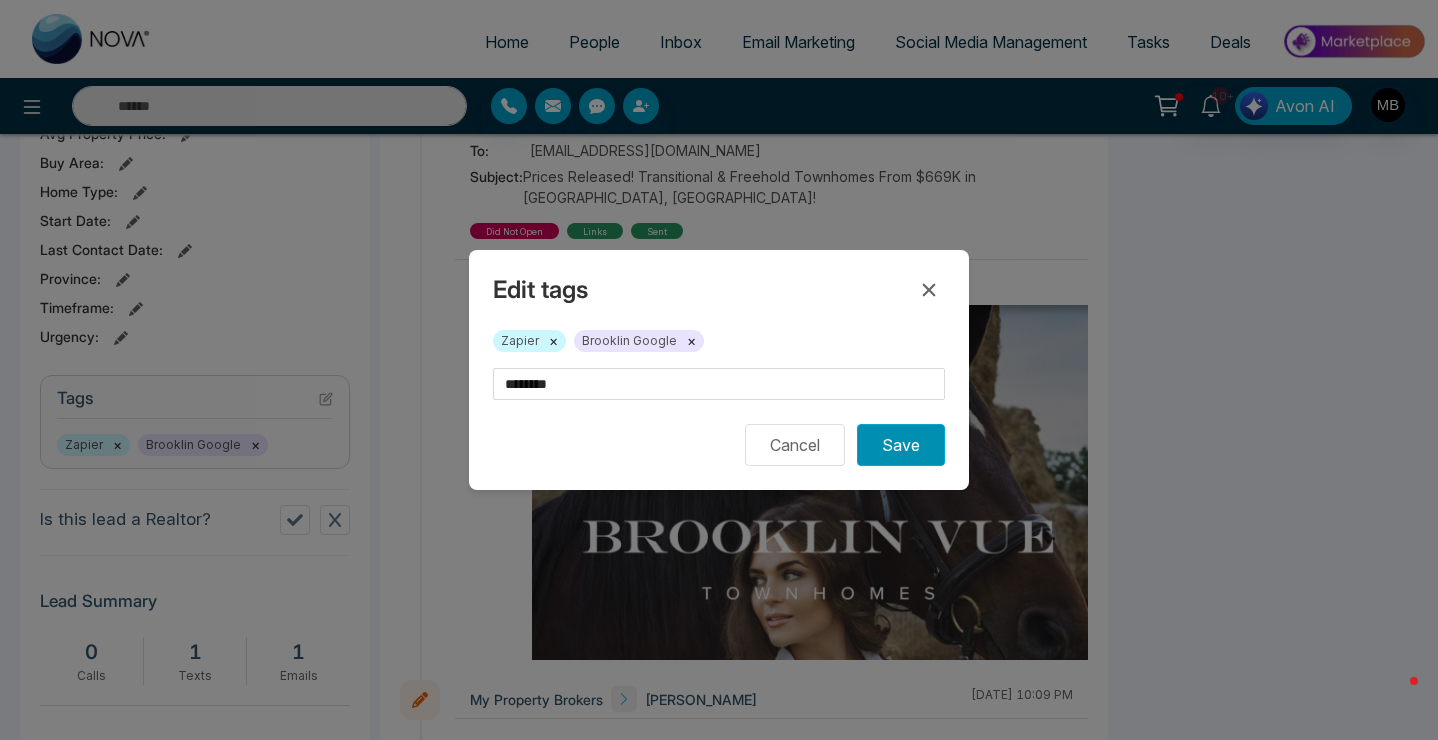 click on "Save" at bounding box center [901, 445] 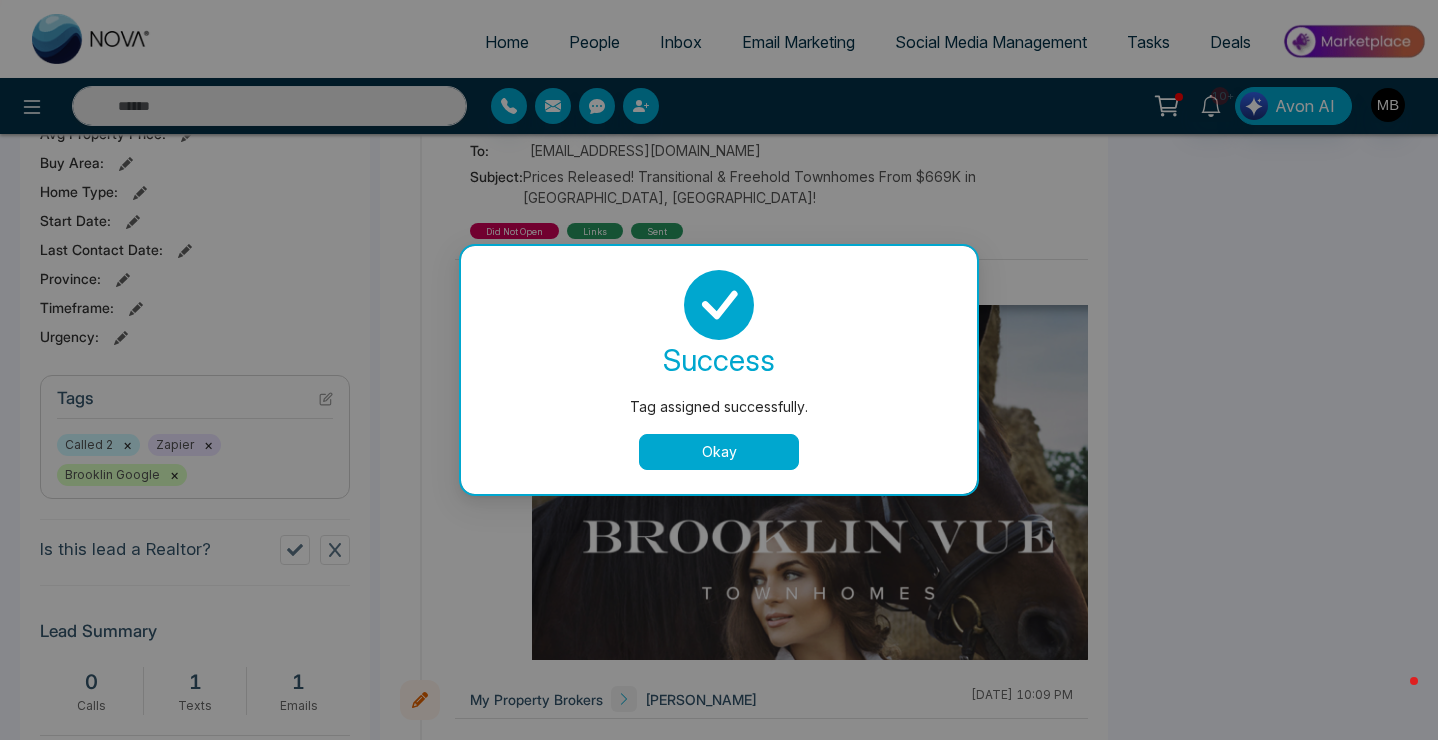click on "Okay" at bounding box center (719, 452) 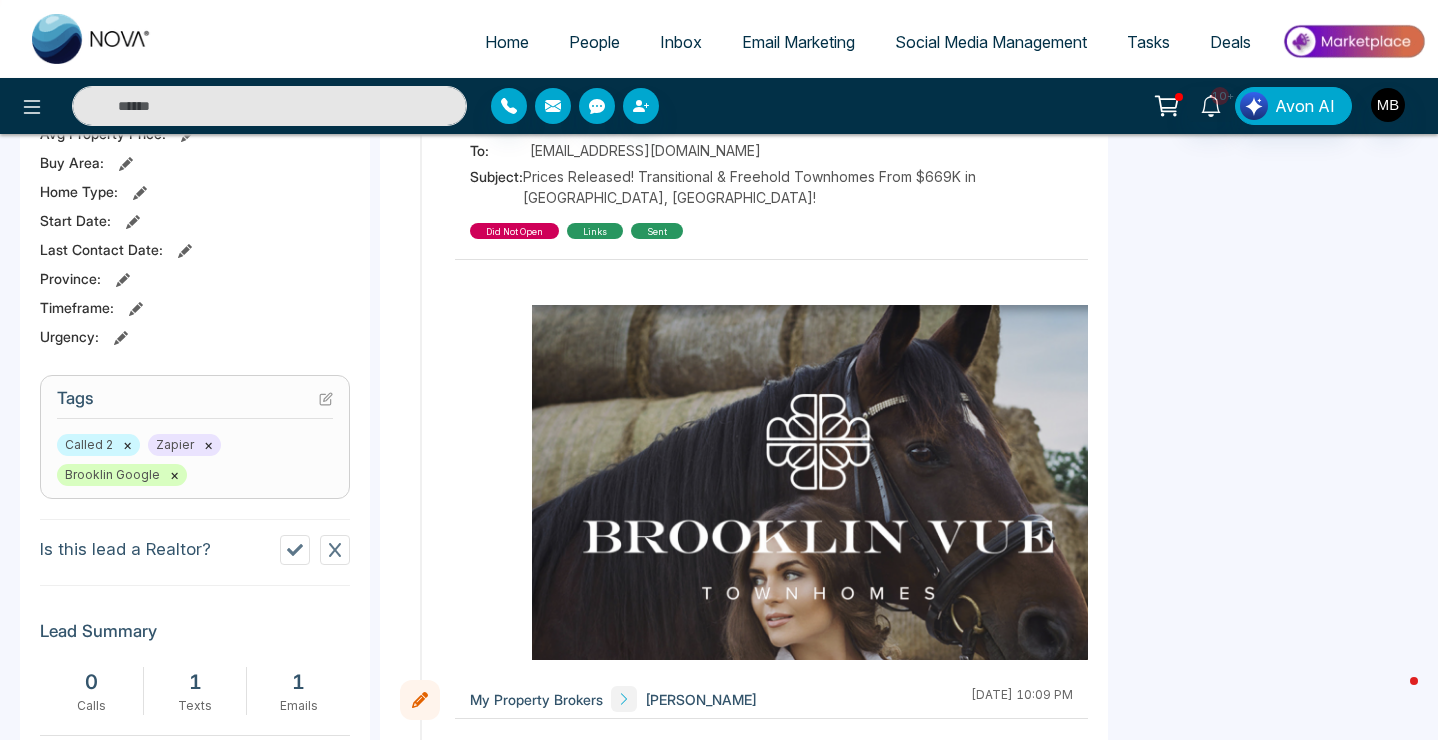 click at bounding box center (269, 106) 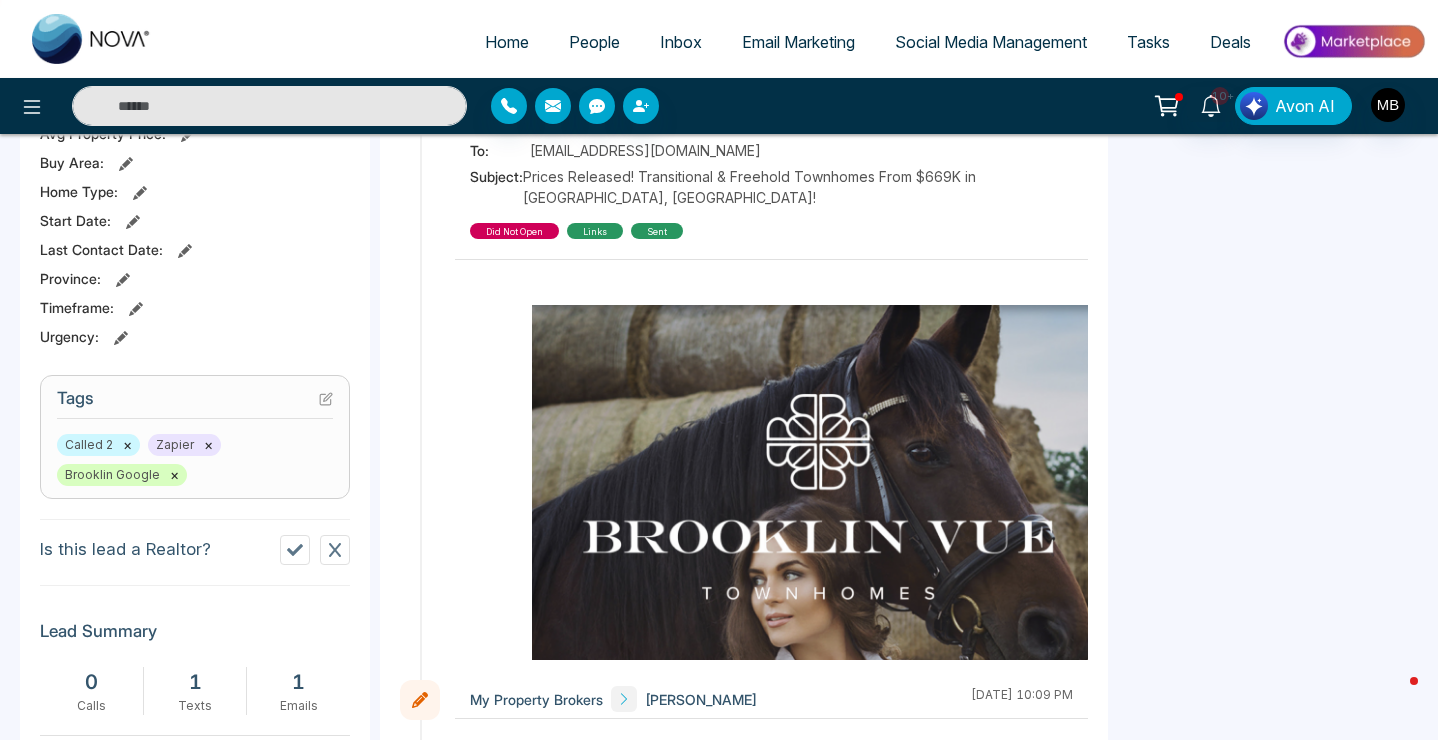 paste on "**********" 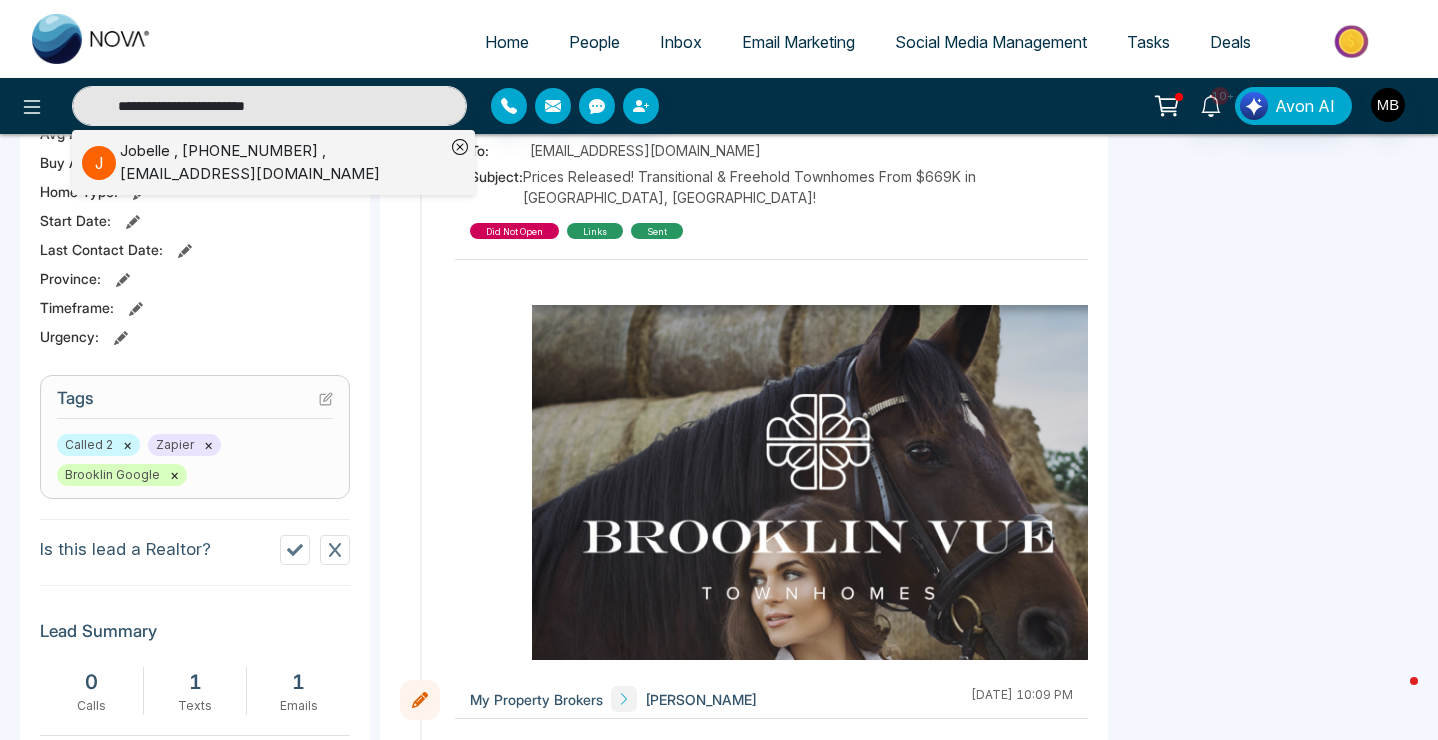 type on "**********" 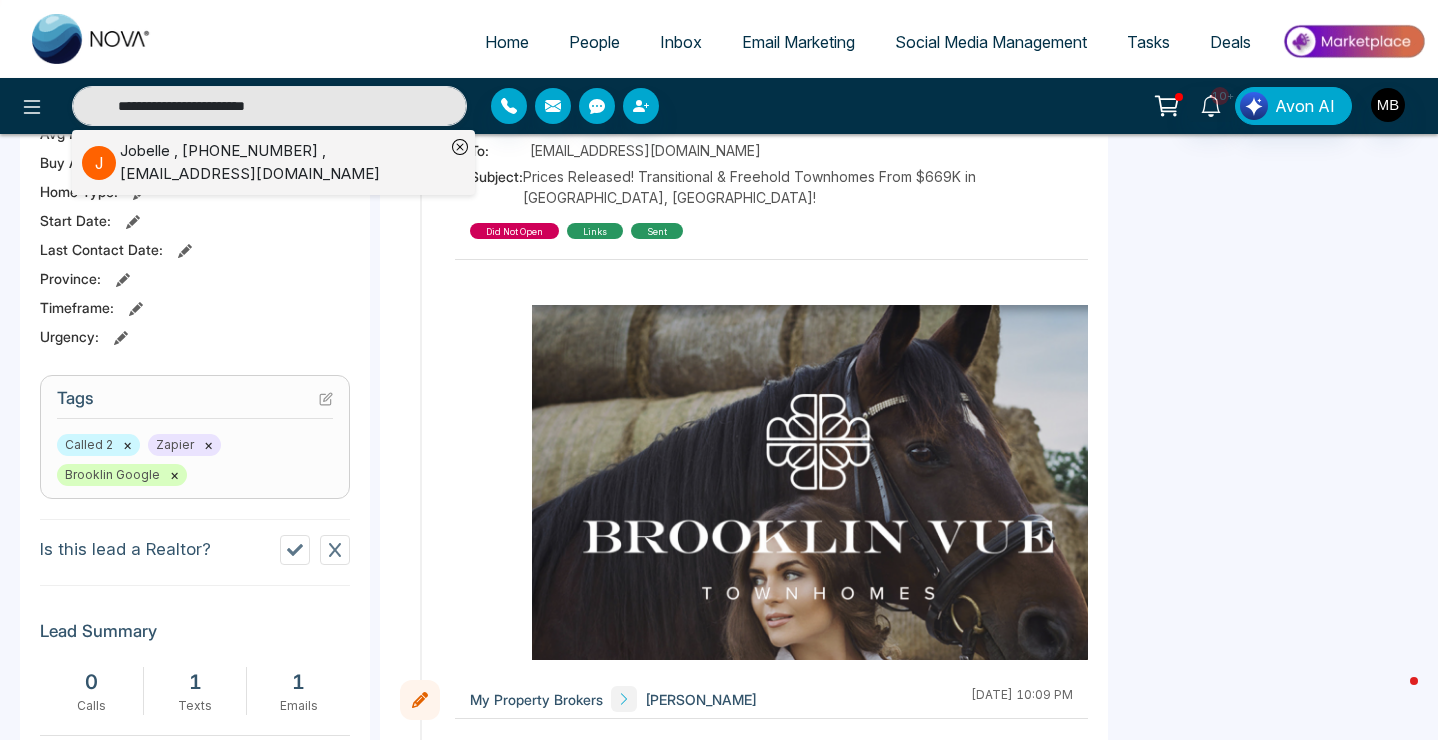 click on "[PERSON_NAME]     , [PHONE_NUMBER]   , [EMAIL_ADDRESS][DOMAIN_NAME]" at bounding box center [263, 162] 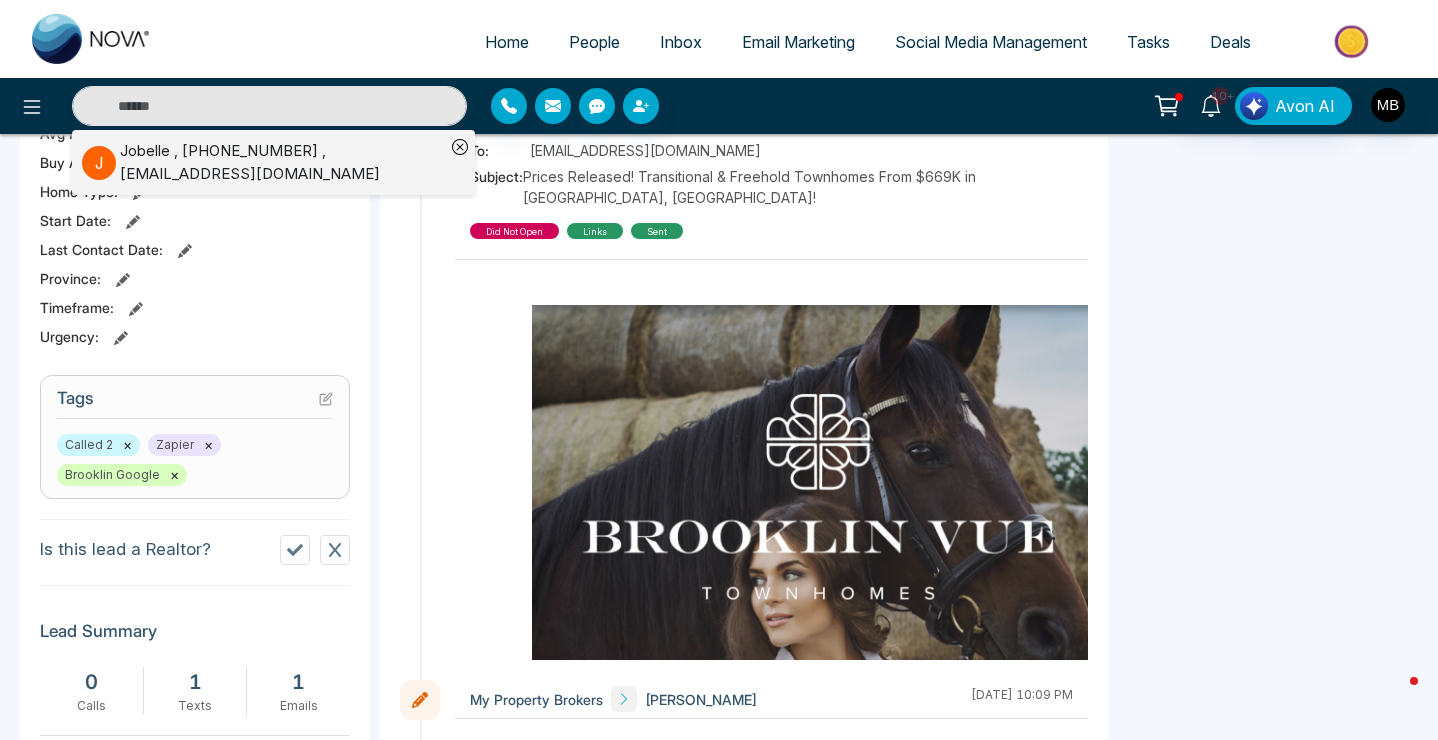 type on "**********" 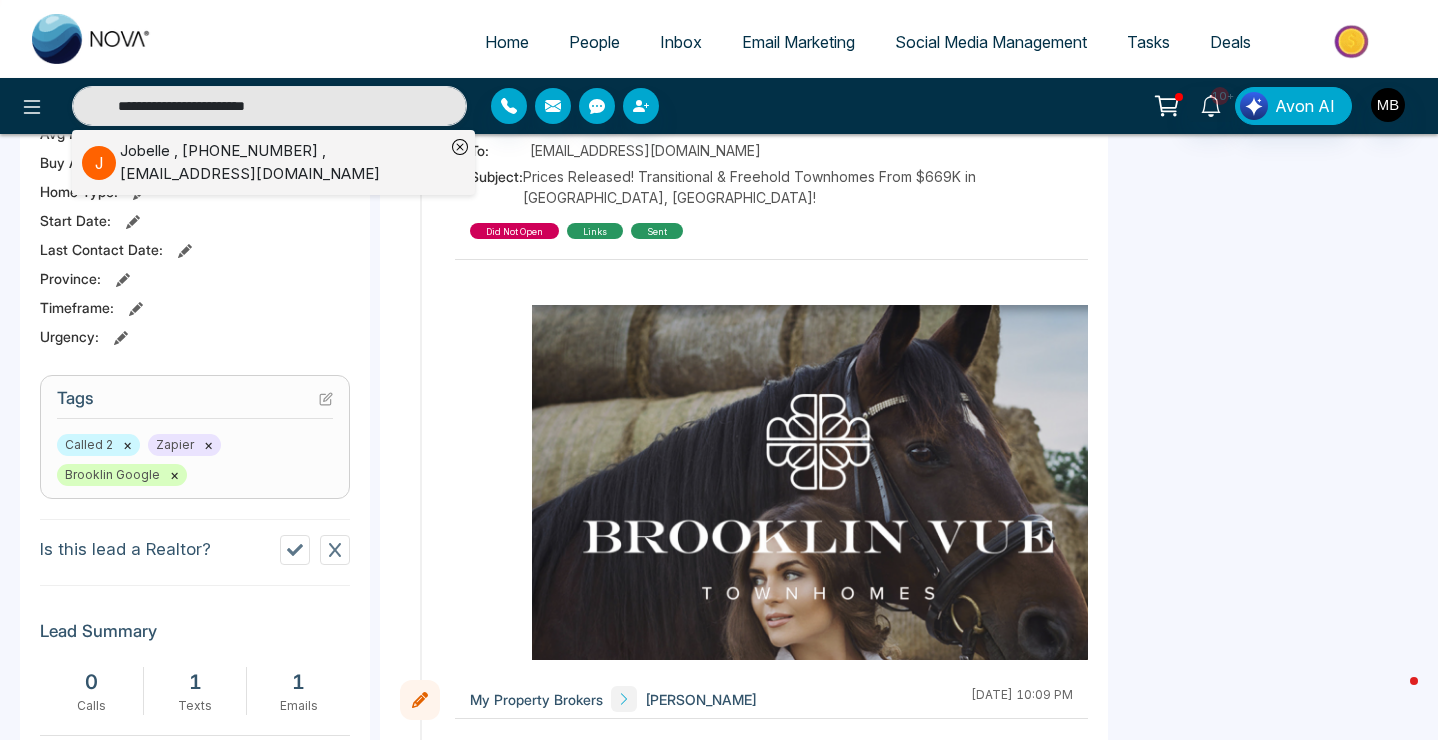 scroll, scrollTop: 0, scrollLeft: 0, axis: both 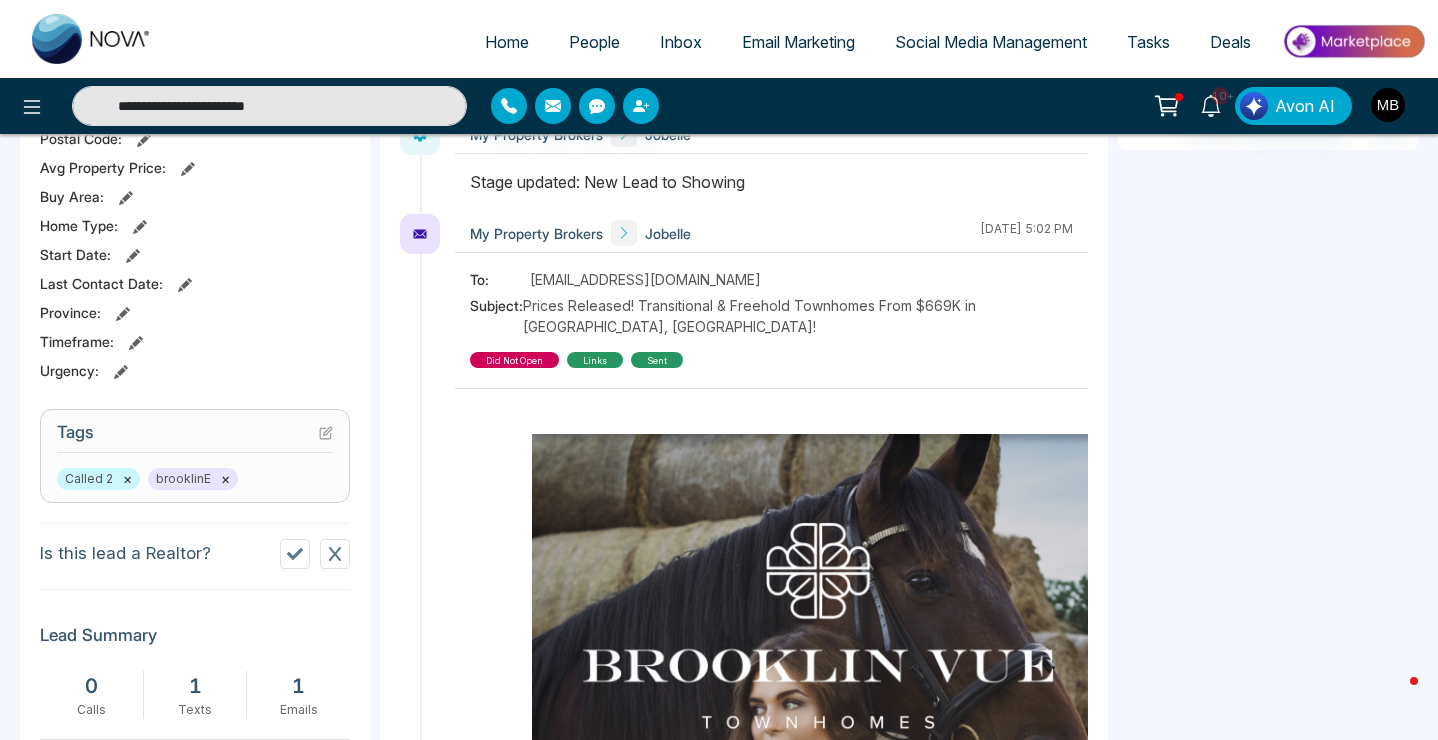 click on "×" at bounding box center (127, 479) 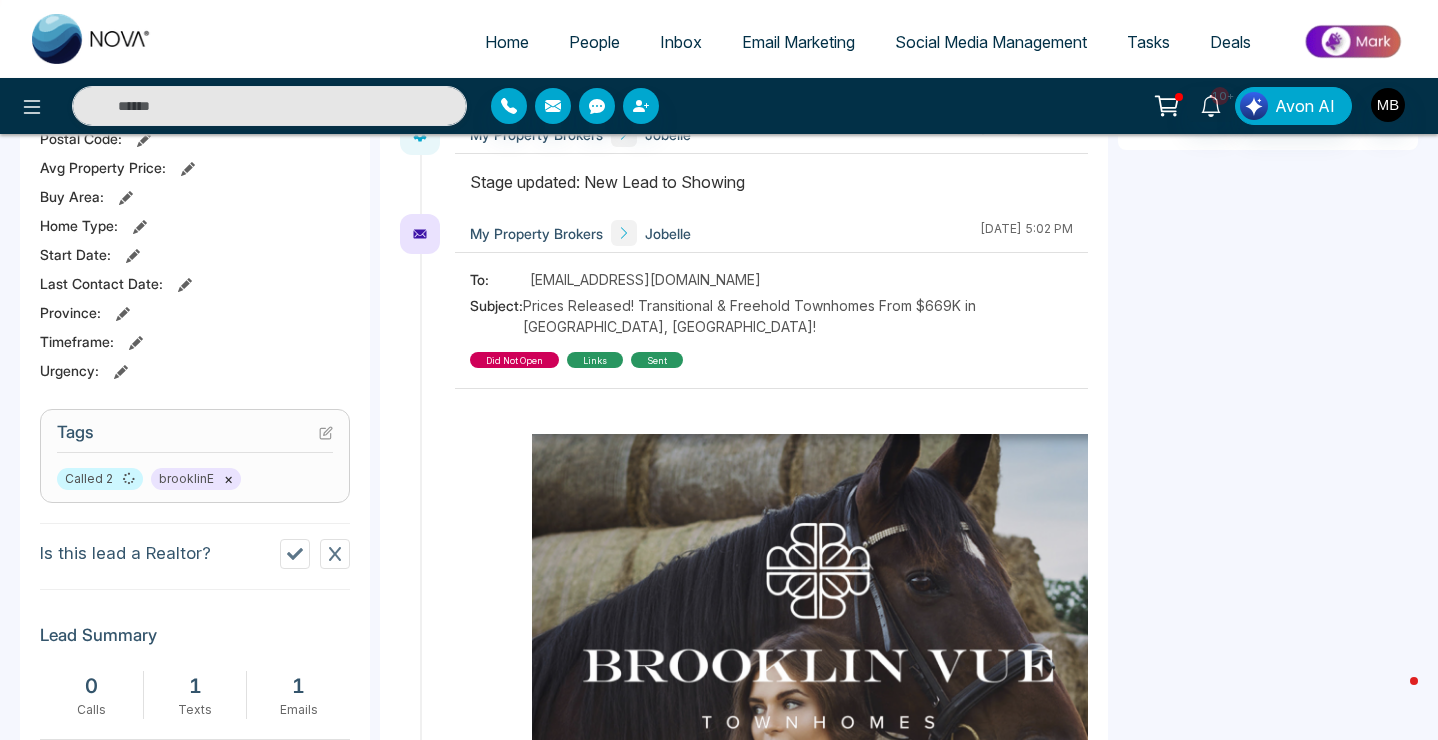 type on "**********" 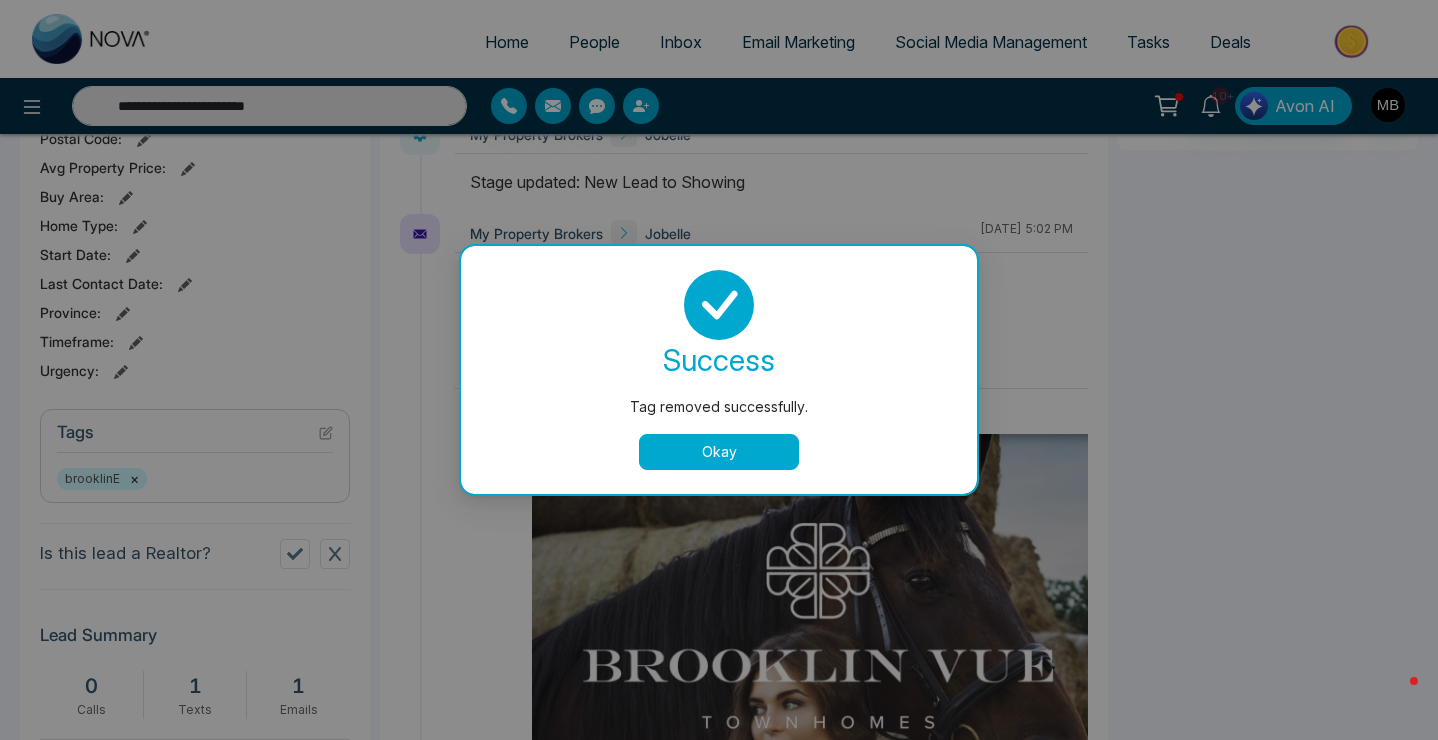 click on "Okay" at bounding box center (719, 452) 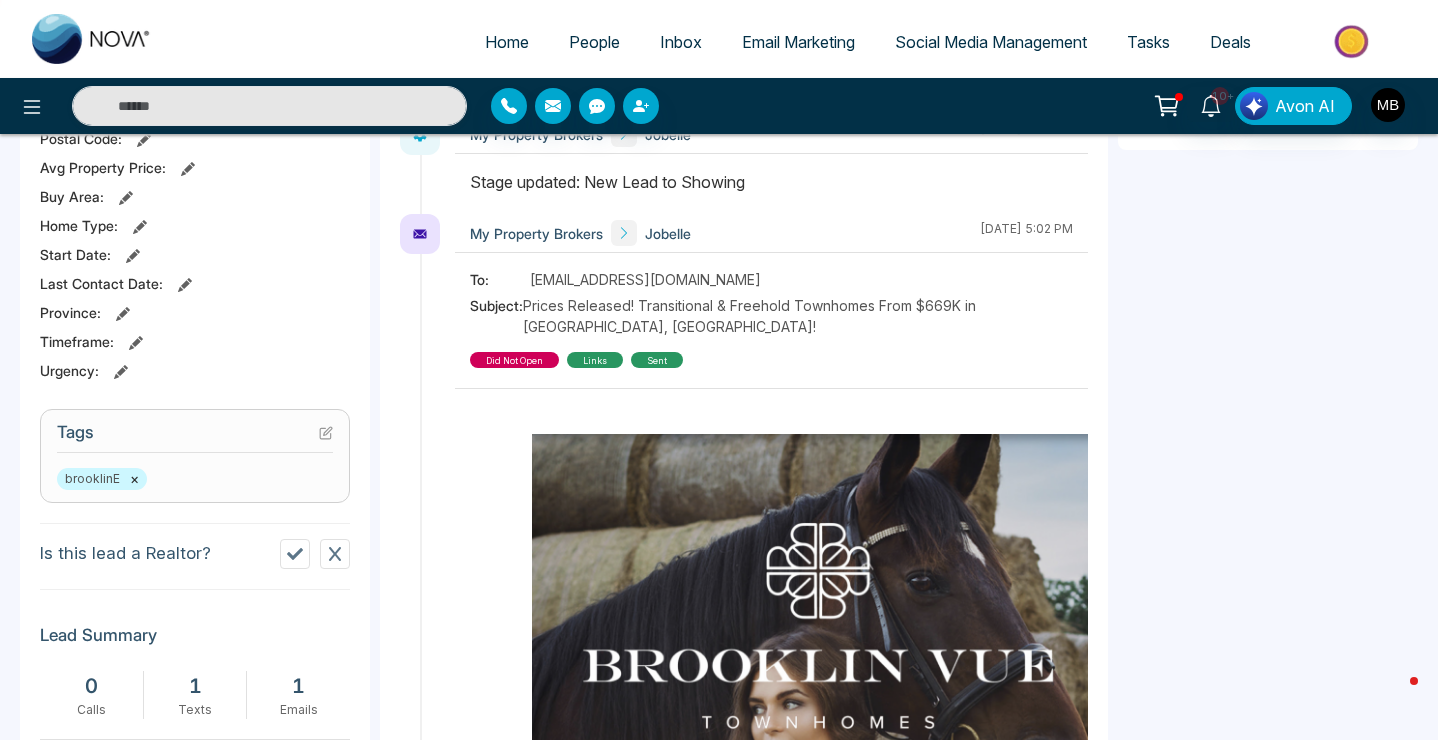 click 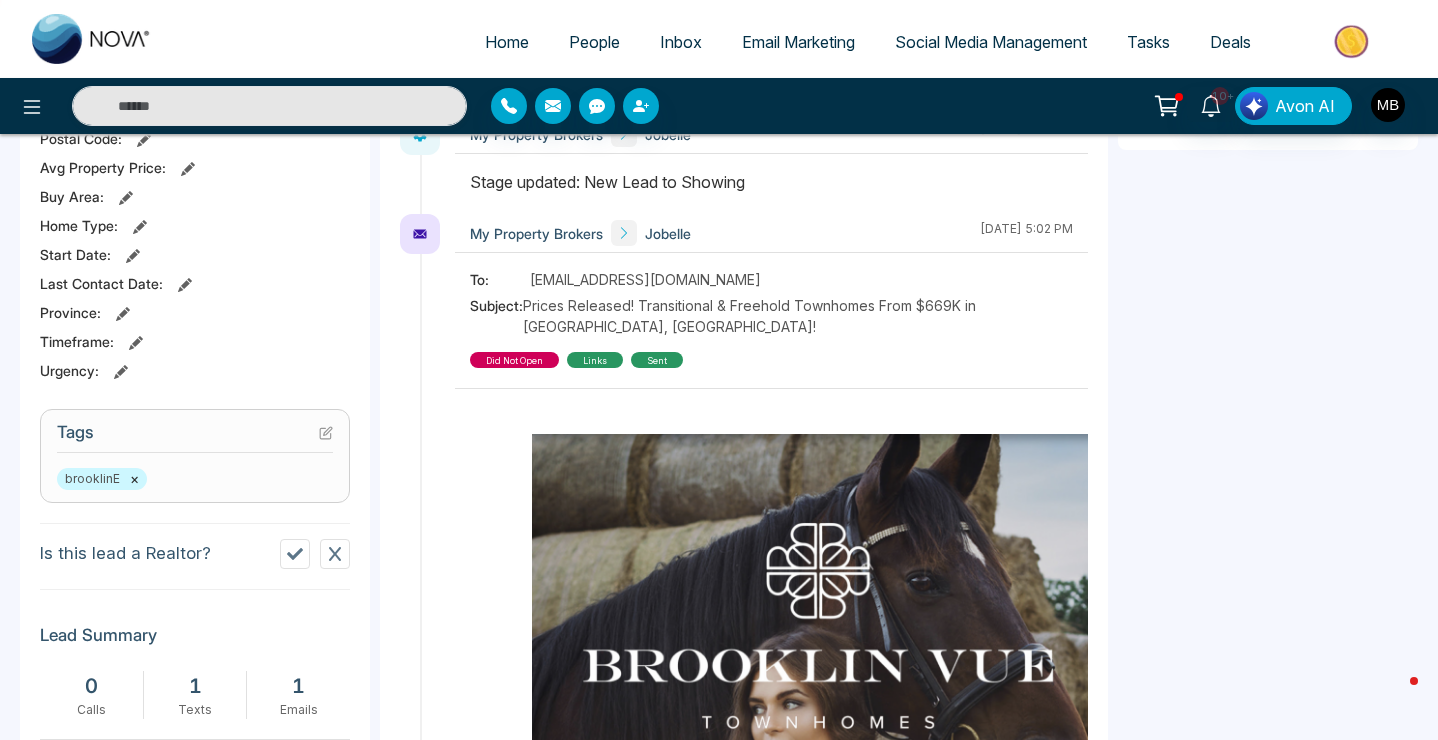 type on "**********" 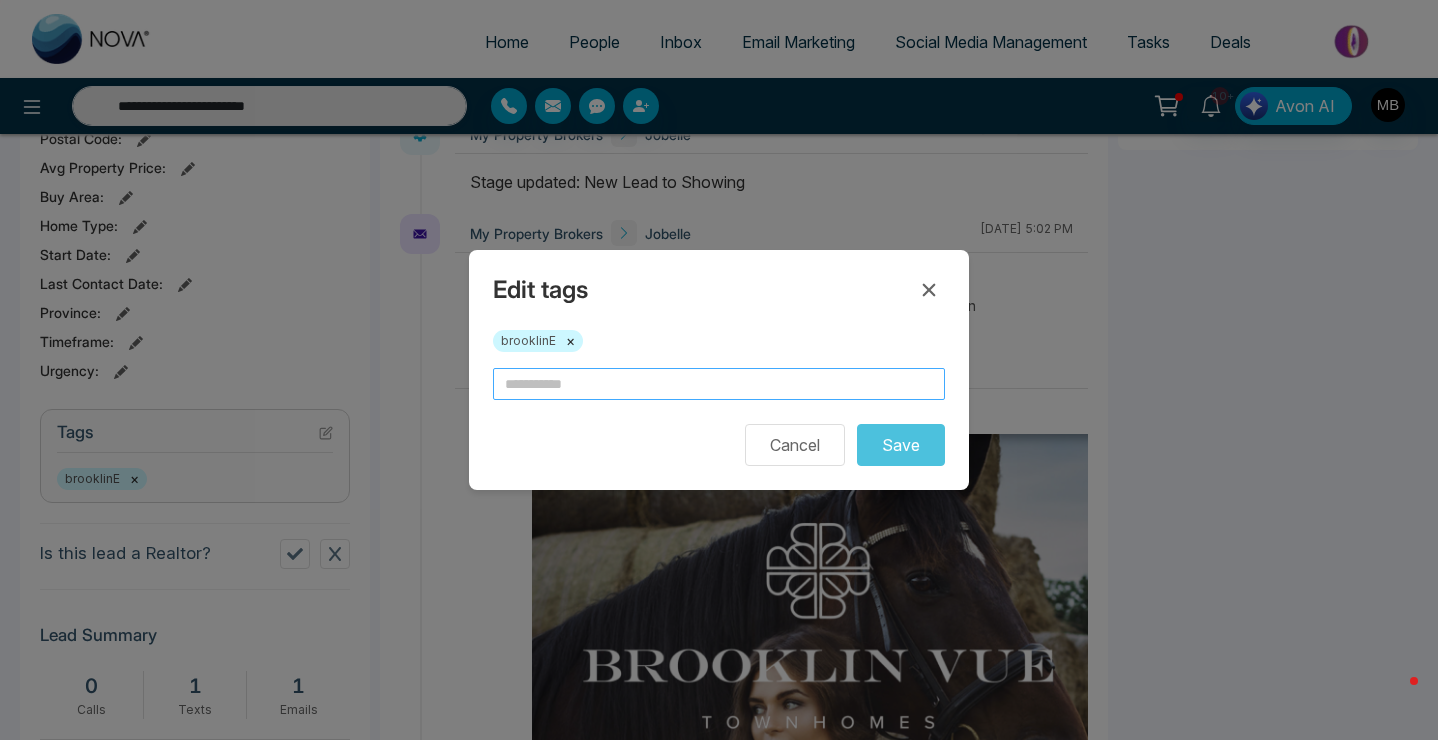 click at bounding box center [719, 384] 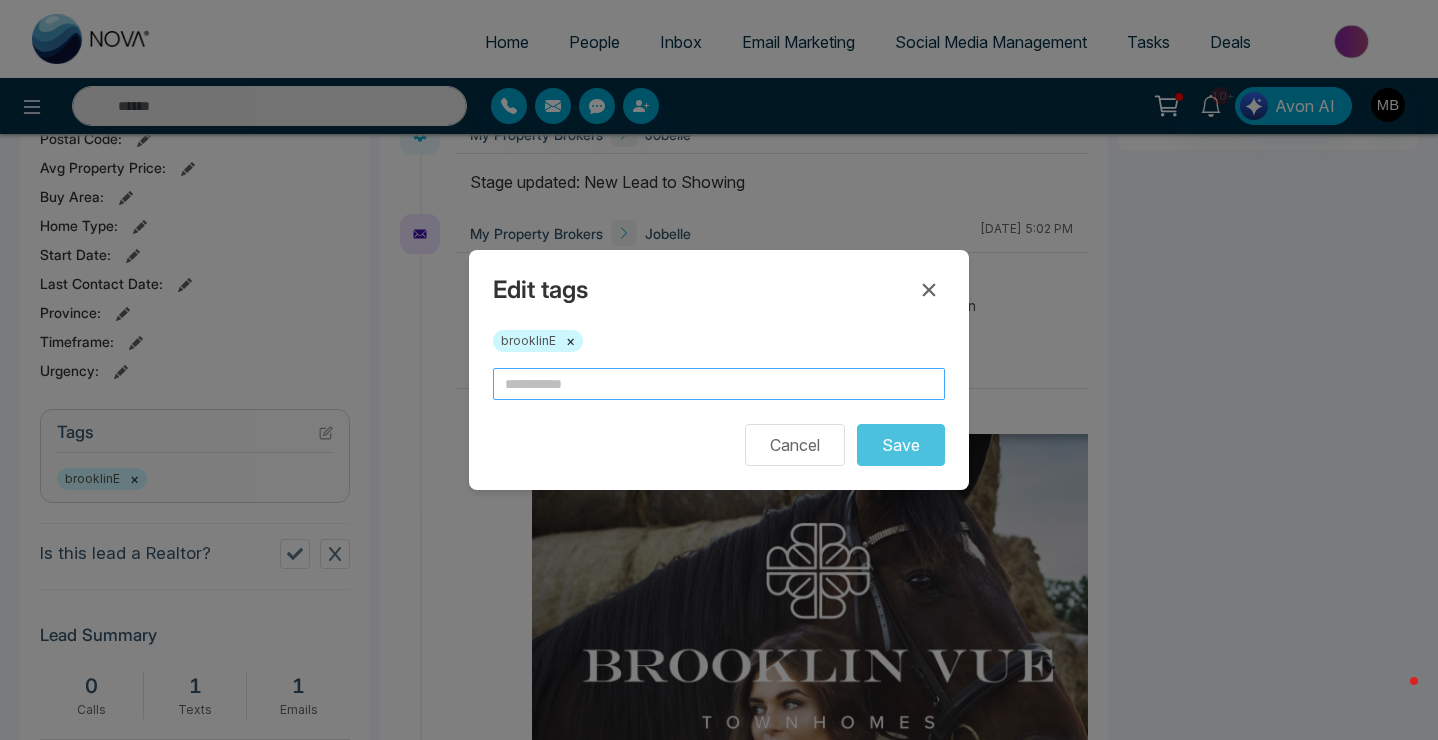 type on "**********" 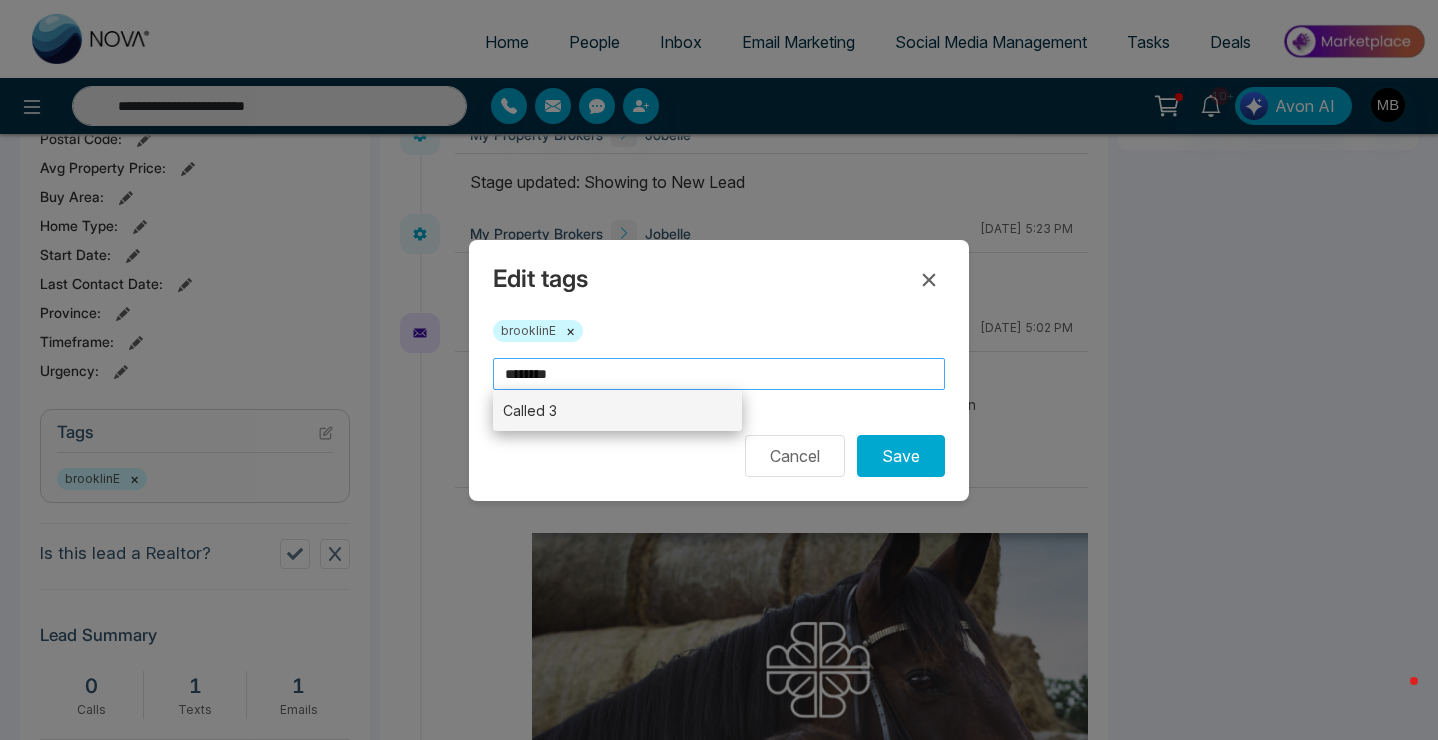 type on "********" 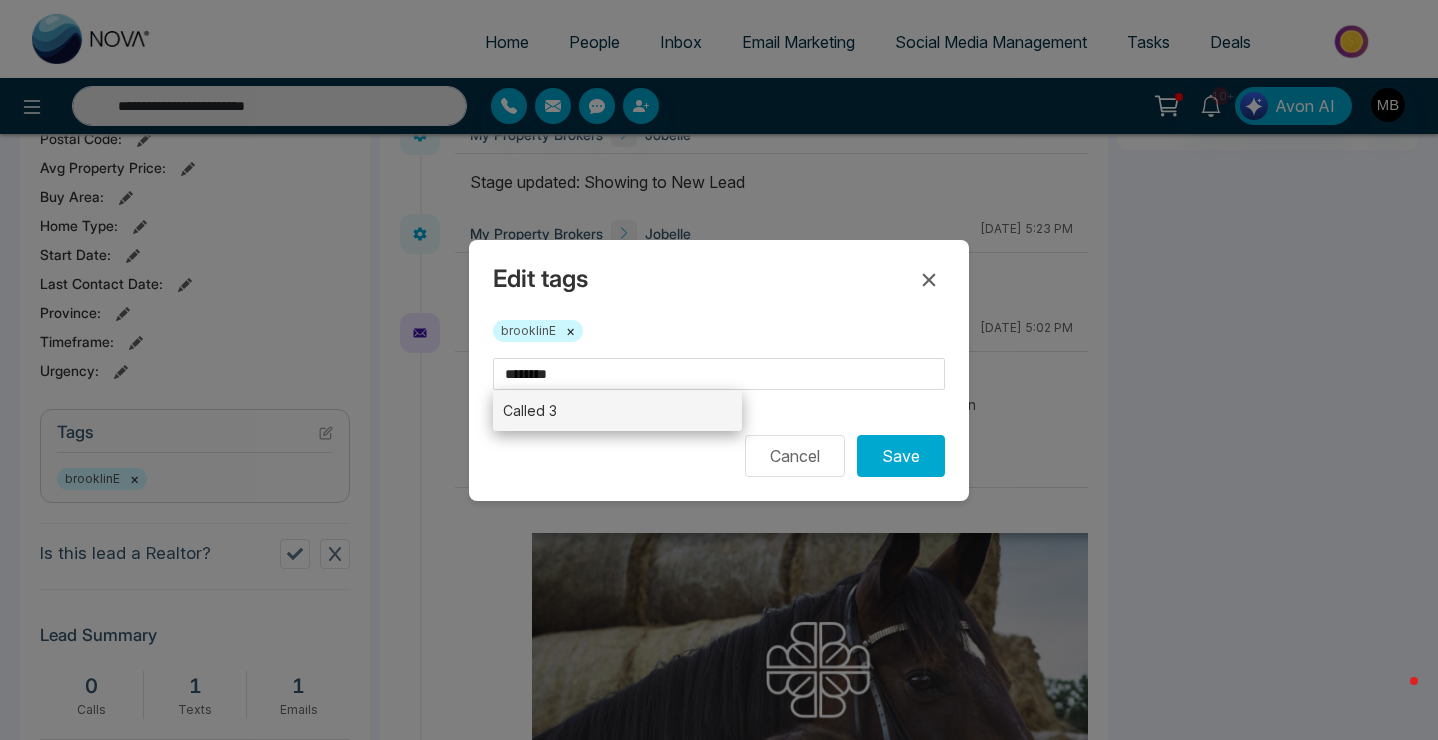click on "Called 3" at bounding box center (617, 410) 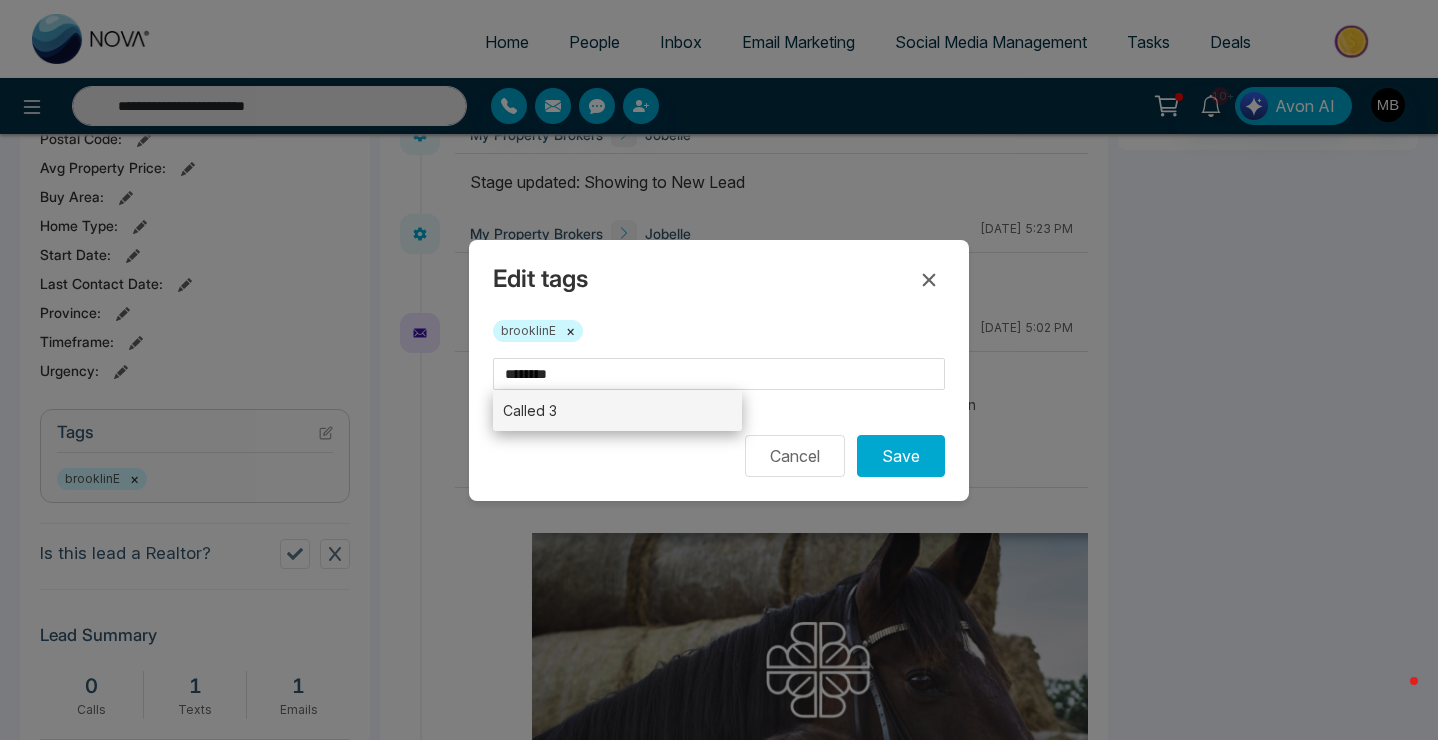 type 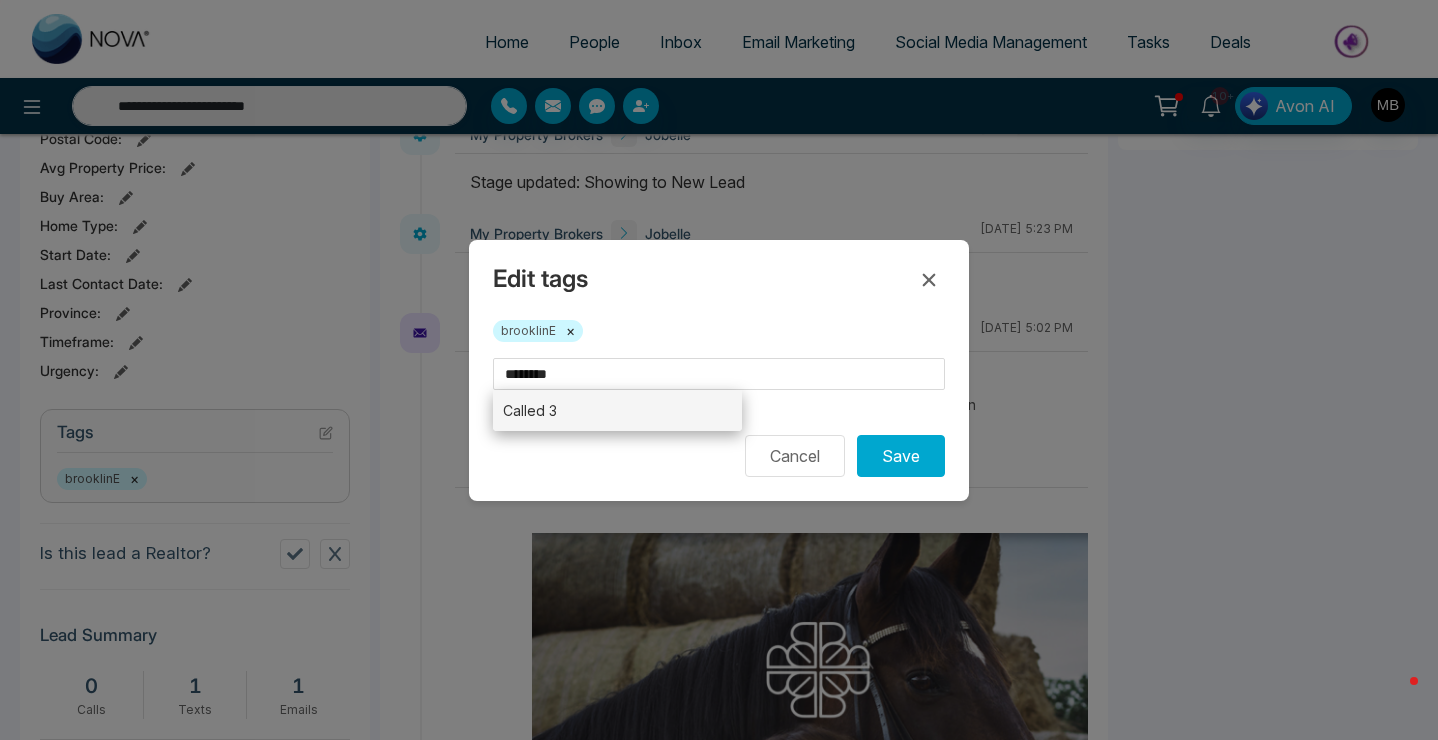type on "********" 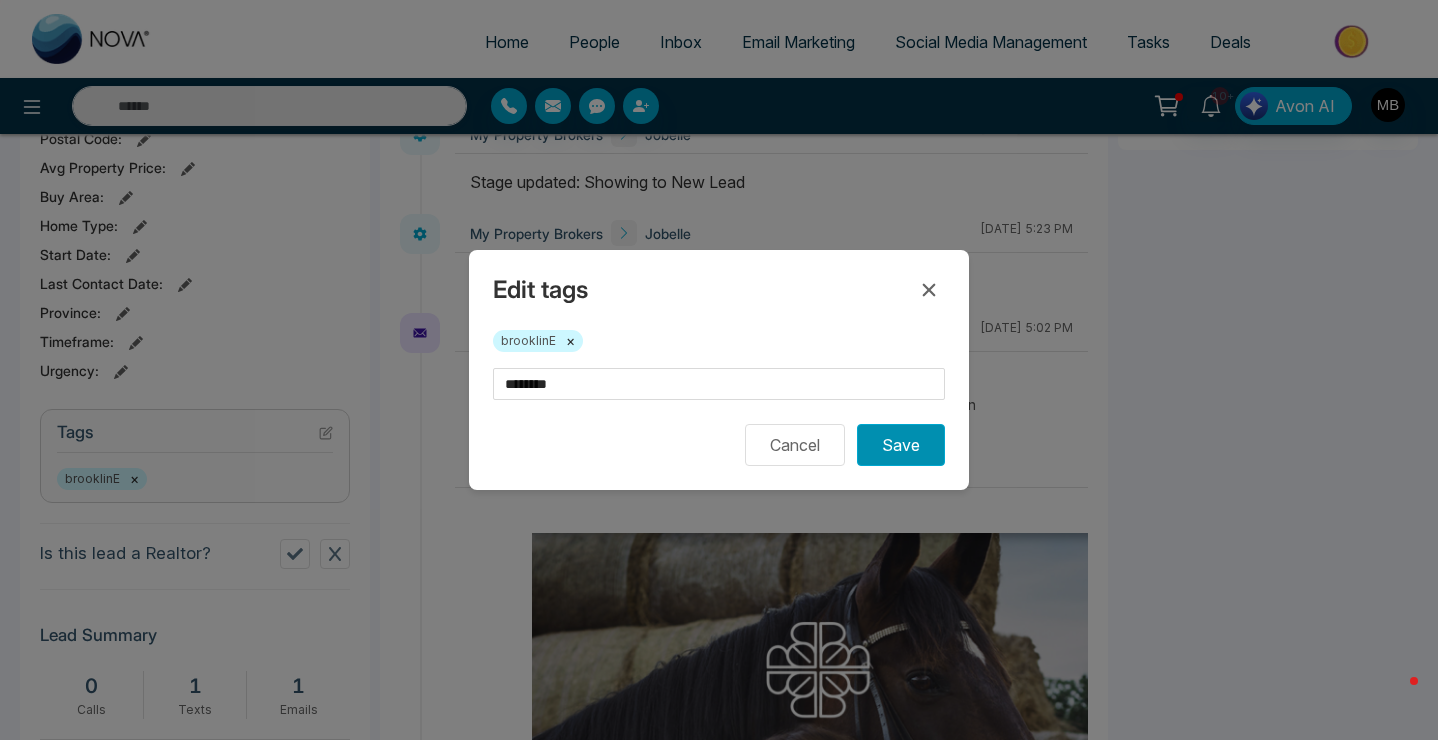 click on "Save" at bounding box center (901, 445) 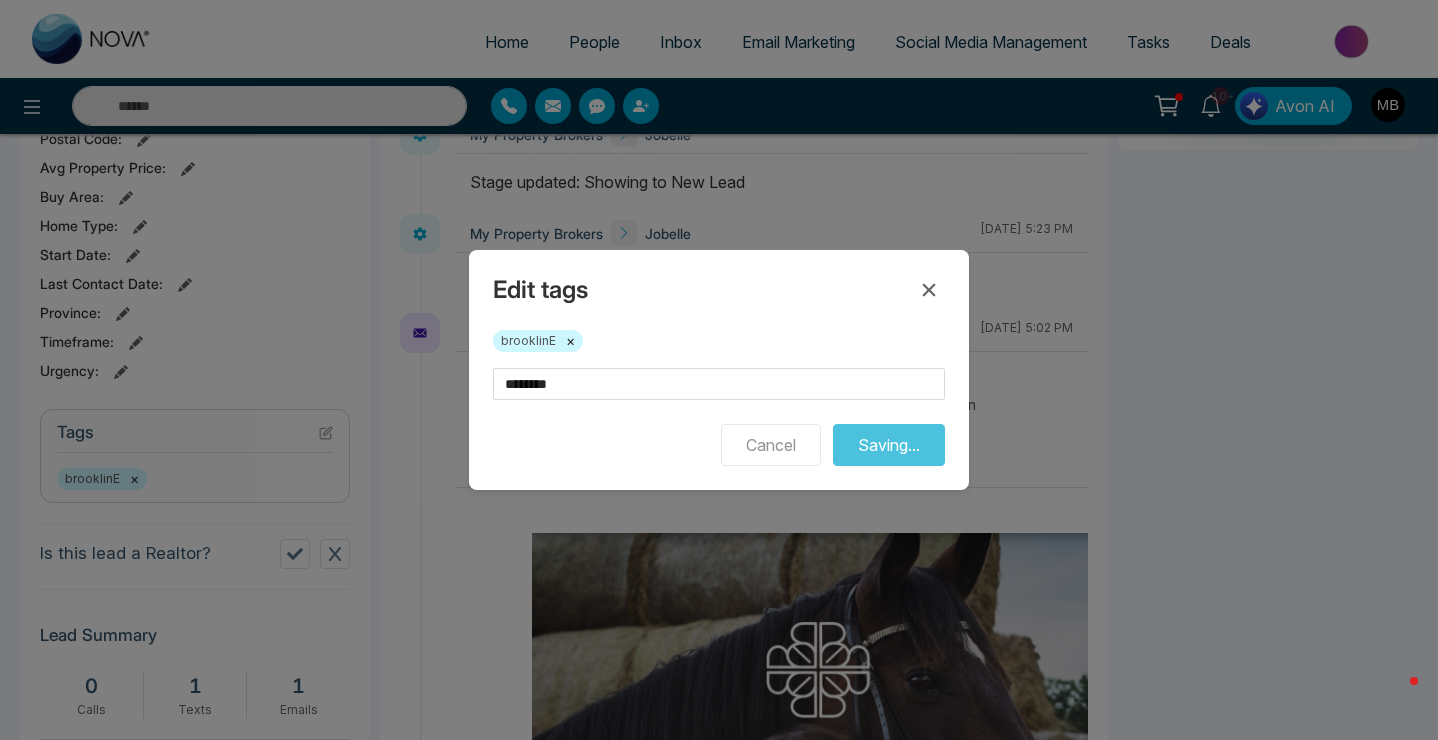 type on "**********" 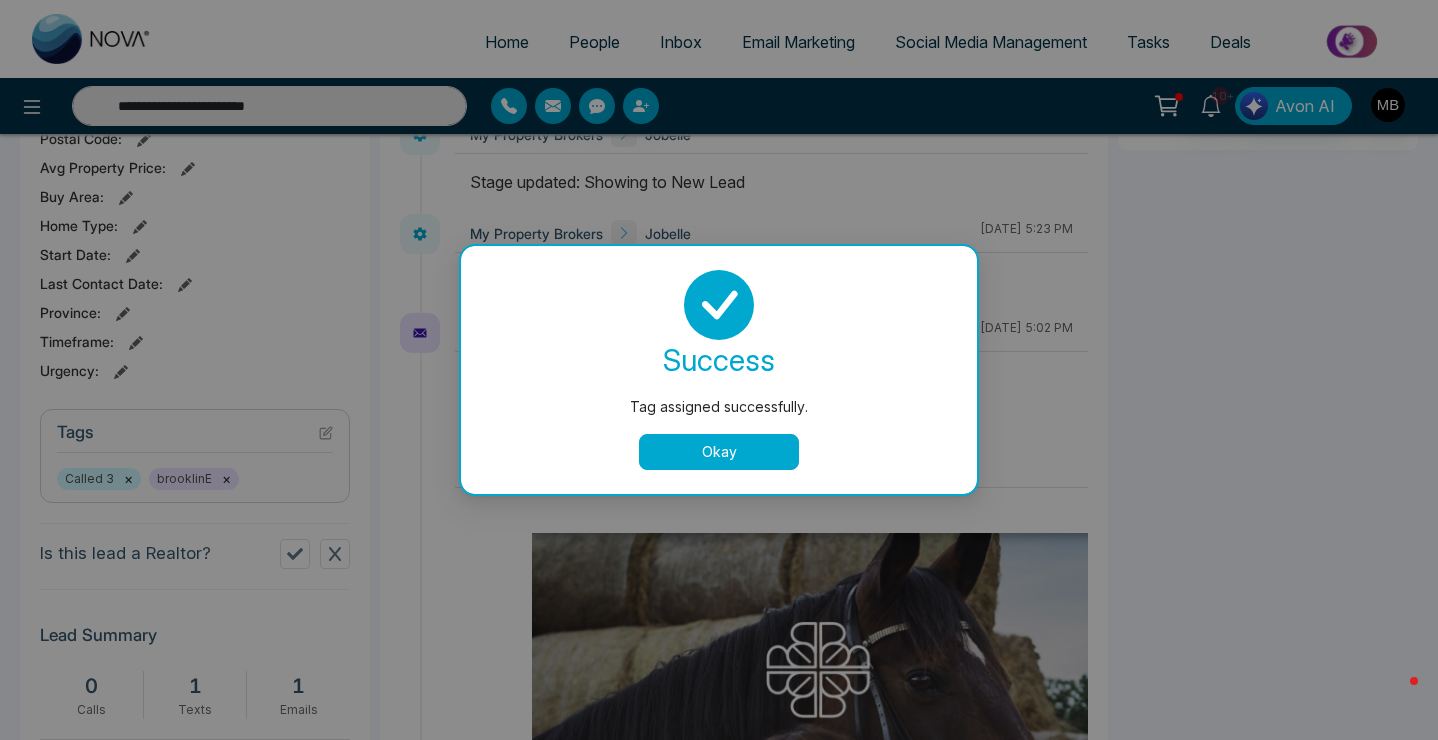 click on "Okay" at bounding box center [719, 452] 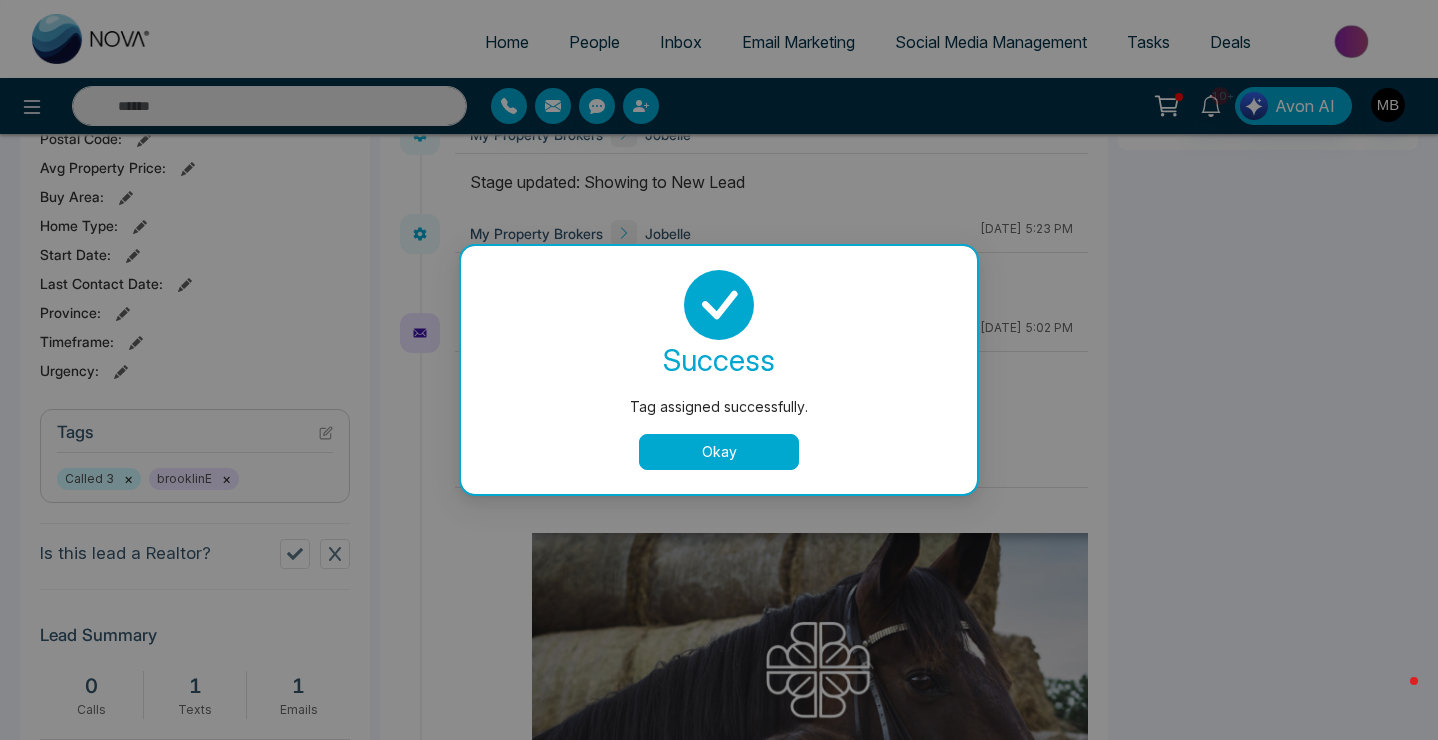 type on "**********" 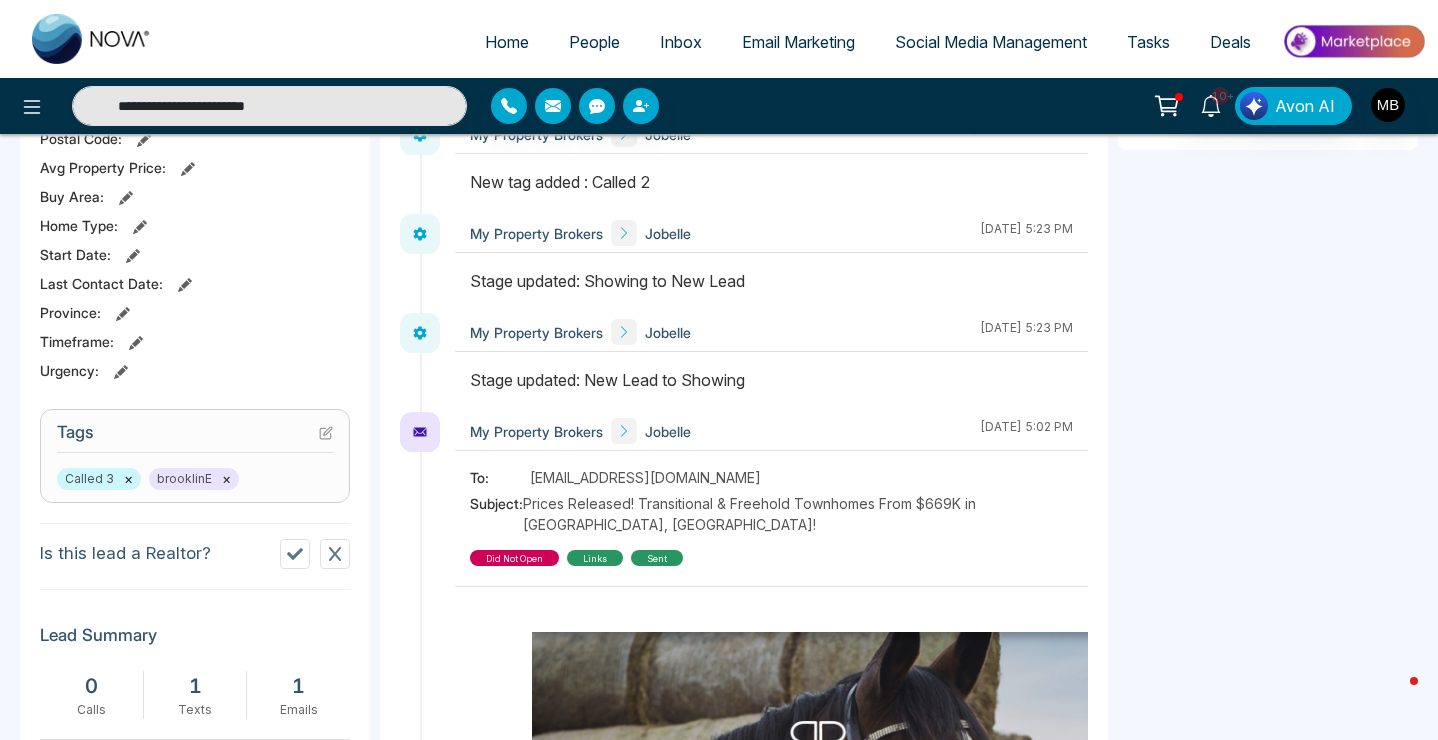 click on "[PERSON_NAME]  Added on   [DATE] 05:00 PM Last Connected:   a day ago   Call   Text   Email Details Phone: [PHONE_NUMBER] Default Email: [EMAIL_ADDRESS][DOMAIN_NAME] Default Source: N/A Lead Type: N/A Stage: New Lead Add Address Agent: My Property Brokers City : Postal Code : Avg Property Price : Buy Area : Home Type : Start Date : Last Contact Date : Province : Timeframe : Urgency : Tags Called 3   × brooklinE   × Is this lead a Realtor? Lead Summary 0 Calls 1 Texts 1 Emails Social Profile   Not found Not found Not found Custom Lead Data Delete lead   Client Journey New Lead Closed Warm Hot Showing Pending Bad Lead Do not contact Activity Notes Send Email Send Text Call My Property Brokers Jobelle [DATE] 5:06 PM My Property Brokers Jobelle [DATE] 5:06 PM My Property Brokers Jobelle [DATE] 10:42 AM My Property Brokers Jobelle [DATE] 5:23 PM My Property Brokers Jobelle [DATE] 5:23 PM My Property Brokers Jobelle [DATE] 5:02 PM To: [EMAIL_ADDRESS][DOMAIN_NAME] Subject:" at bounding box center [719, 363] 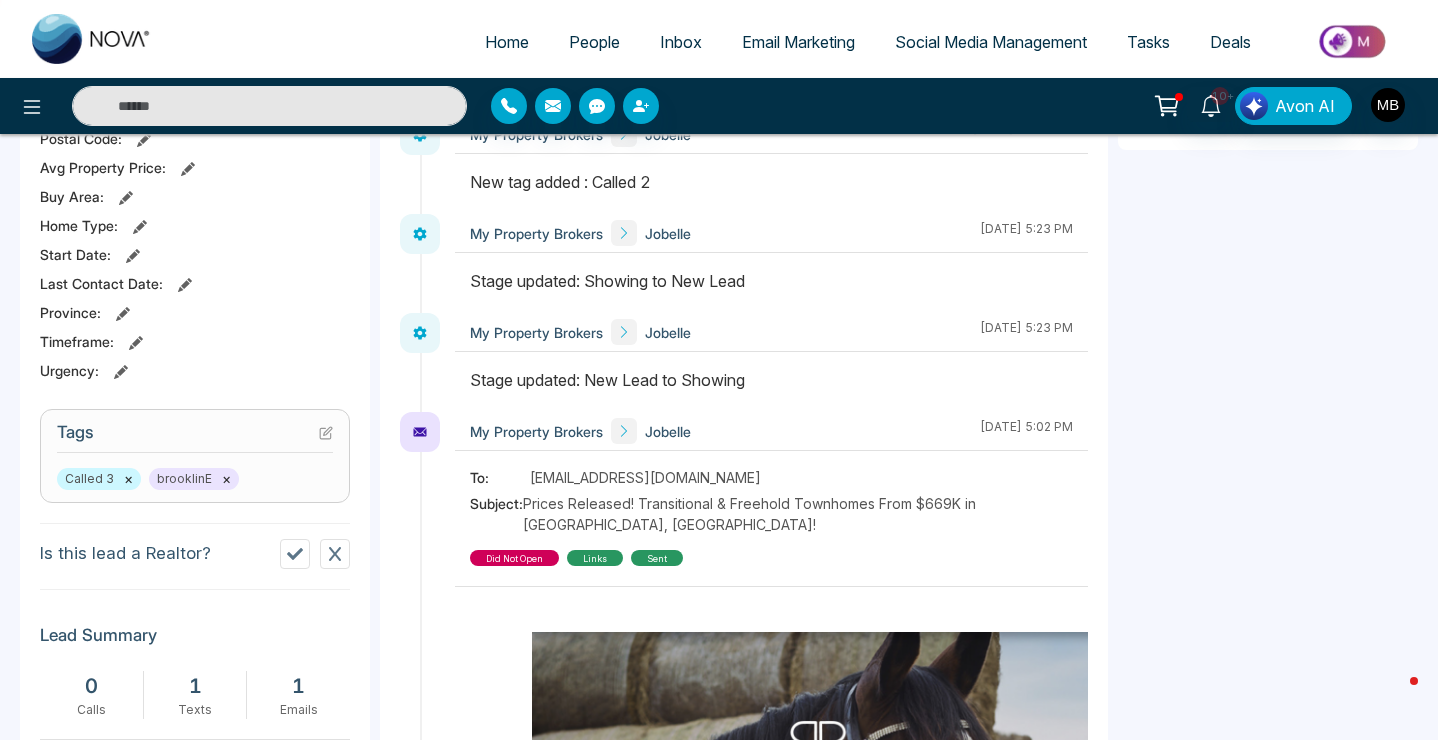 click at bounding box center [269, 106] 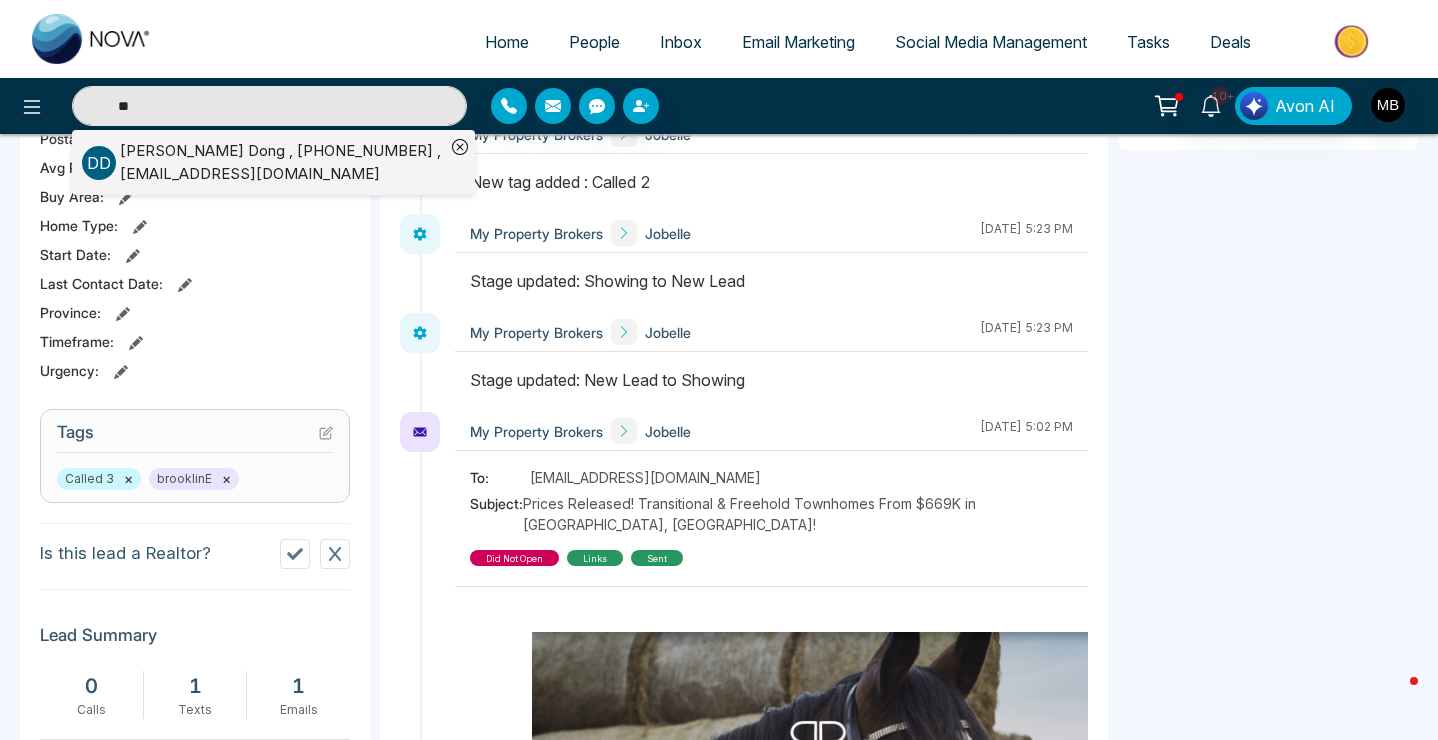 type on "**" 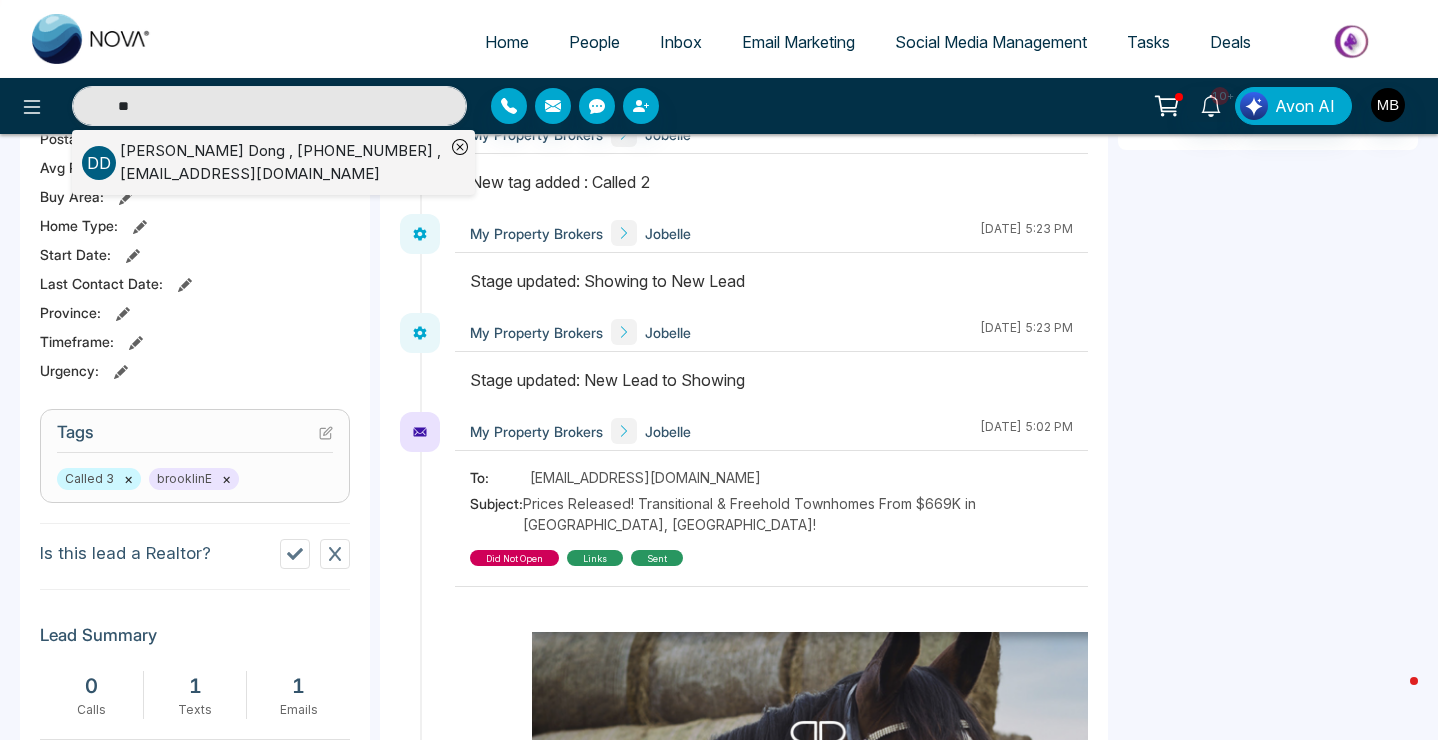 click on "[PERSON_NAME]   , [PHONE_NUMBER]   , [EMAIL_ADDRESS][DOMAIN_NAME]" at bounding box center [282, 162] 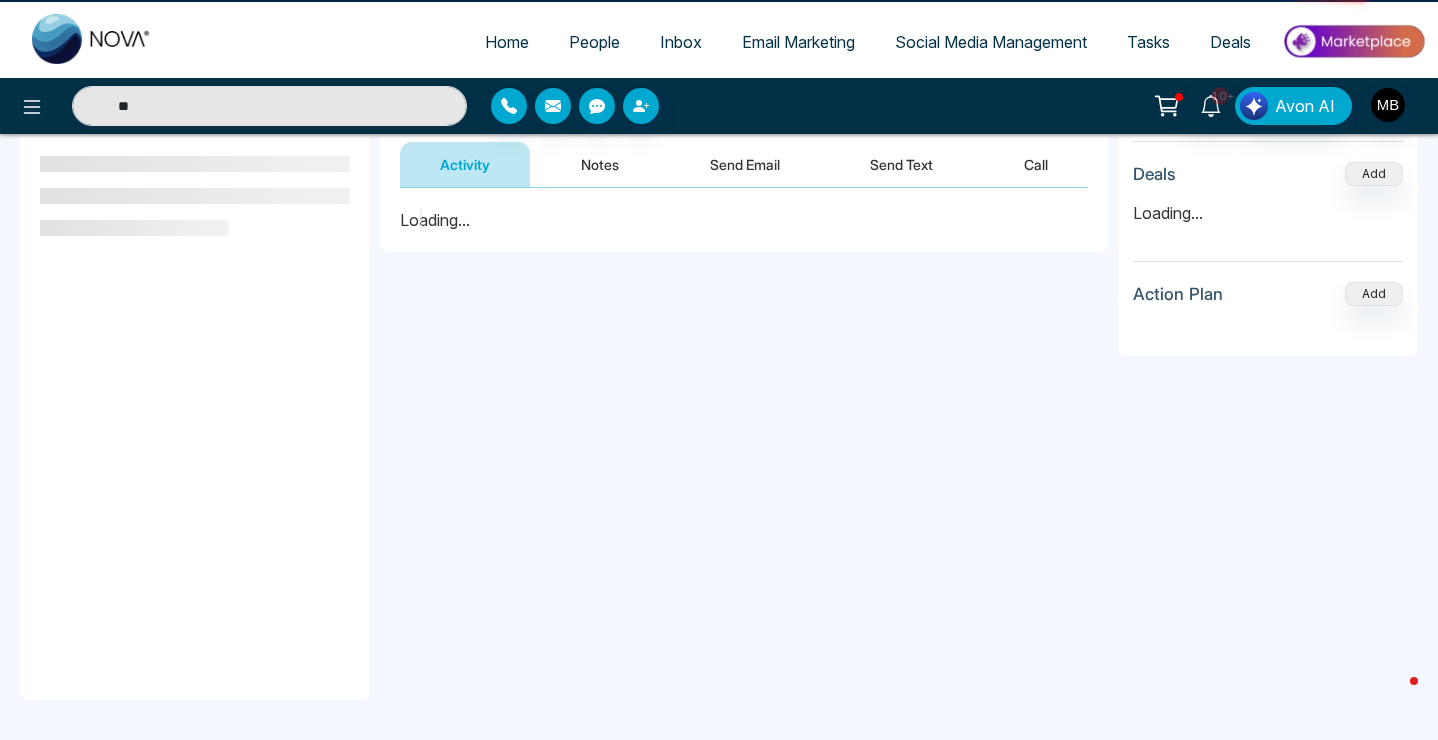 scroll, scrollTop: 0, scrollLeft: 0, axis: both 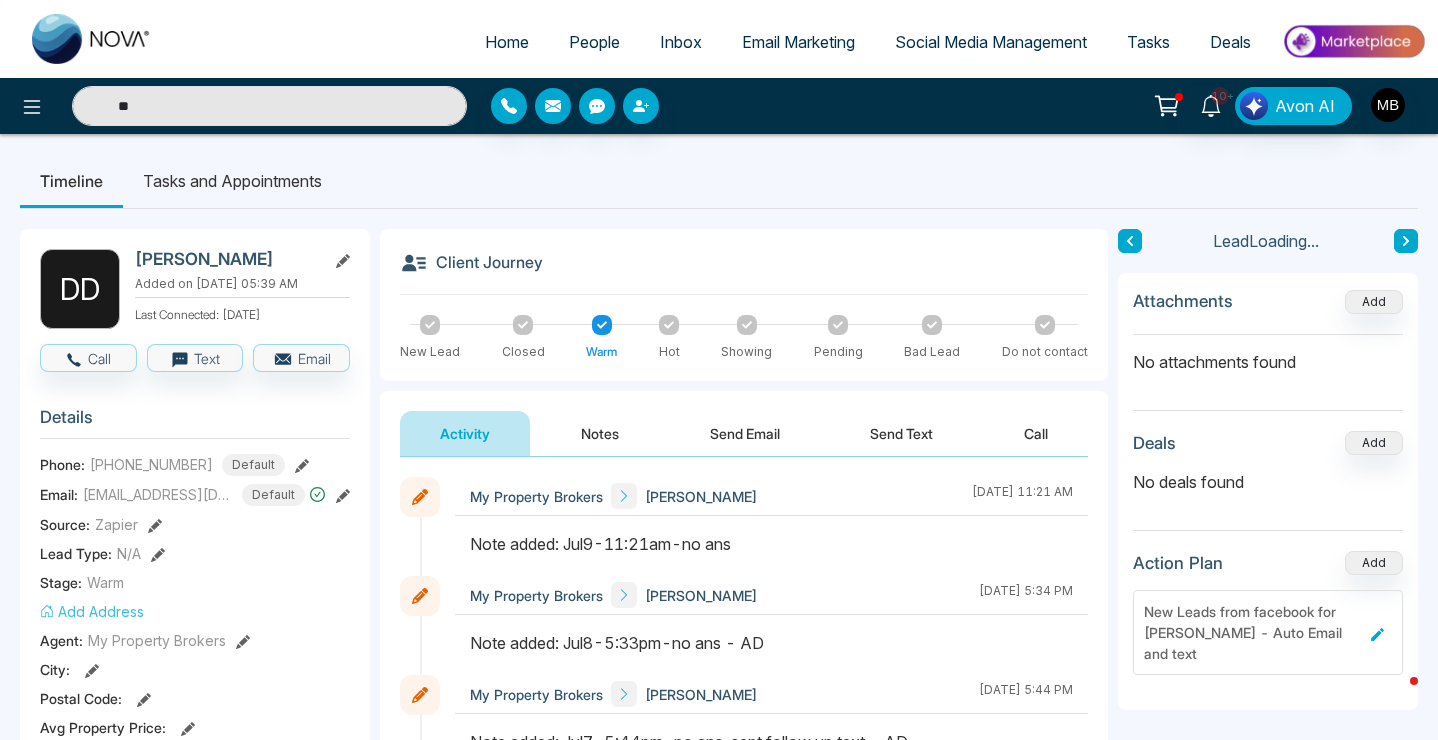 click on "Notes" at bounding box center (600, 433) 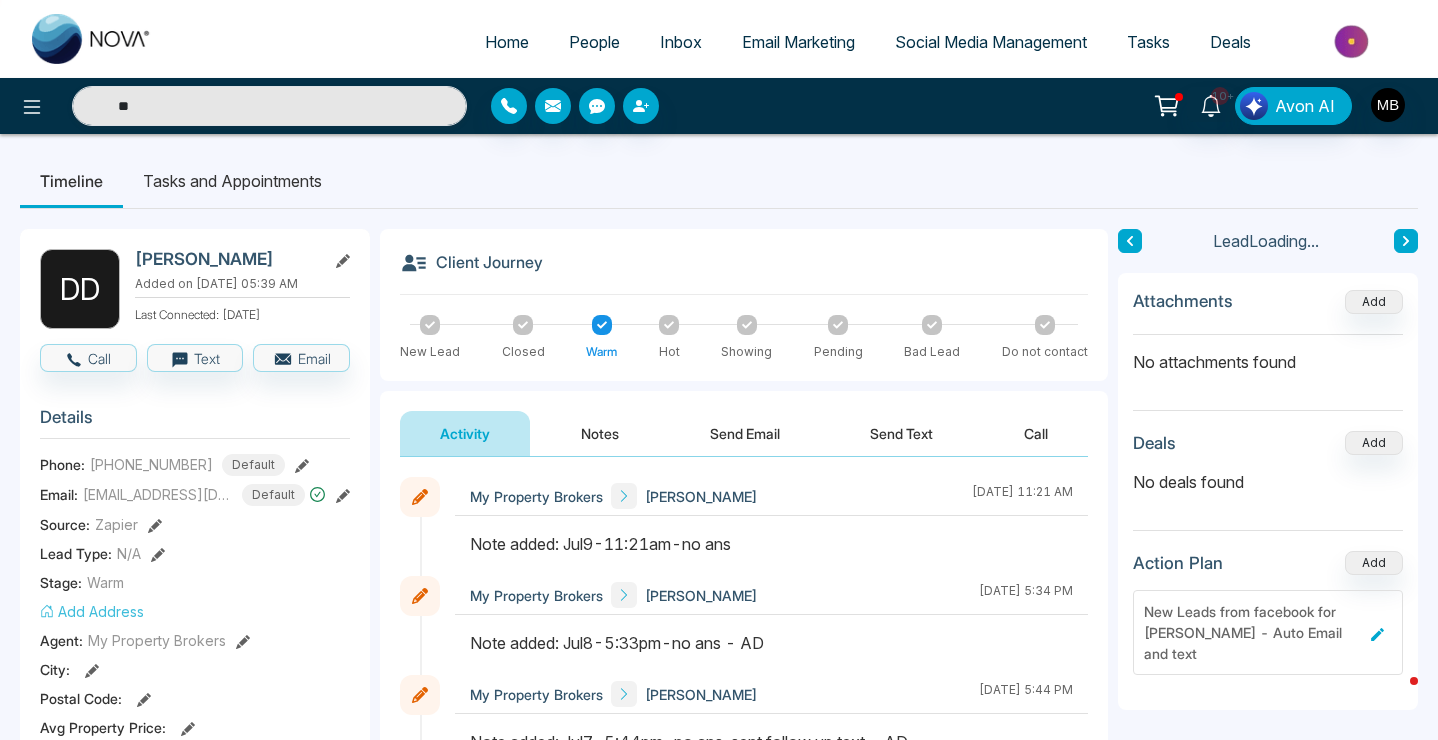 type on "**" 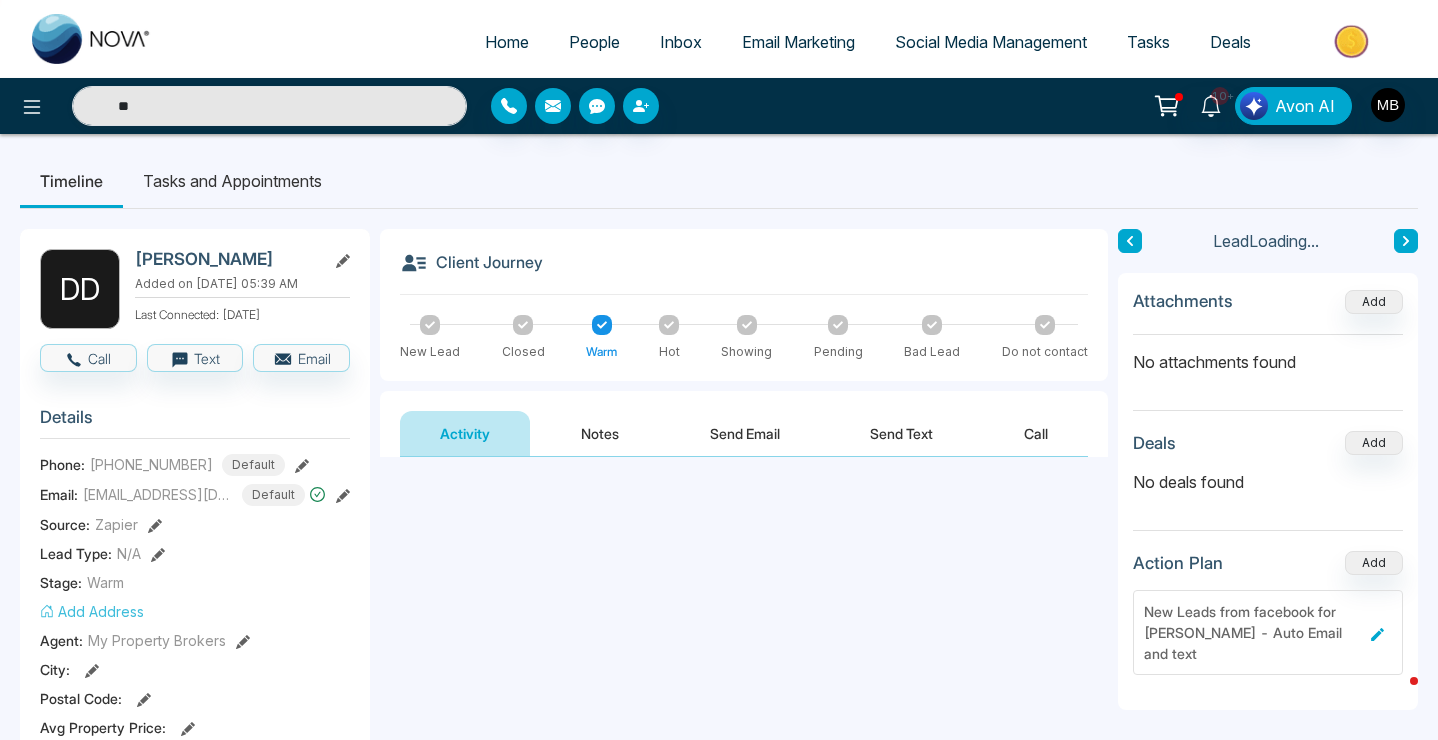 type 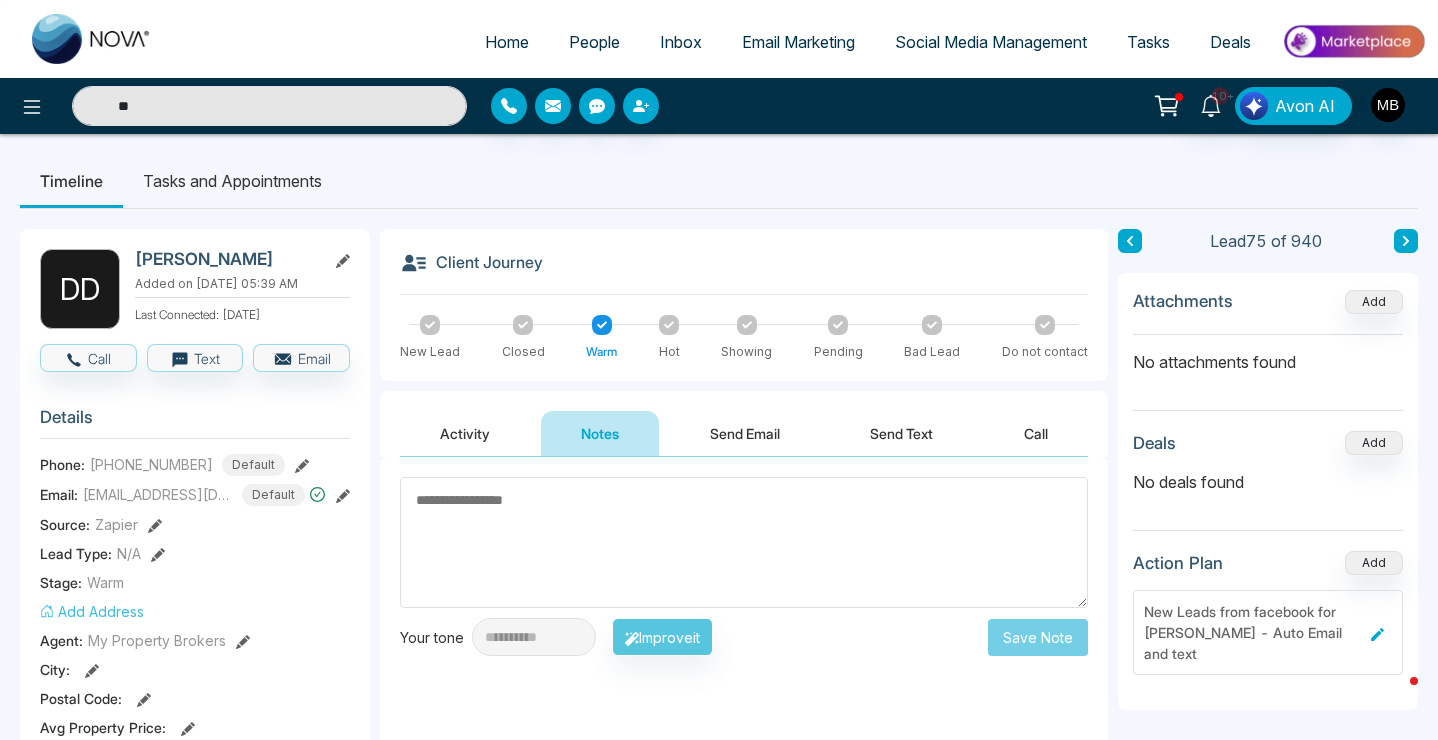 click at bounding box center (744, 542) 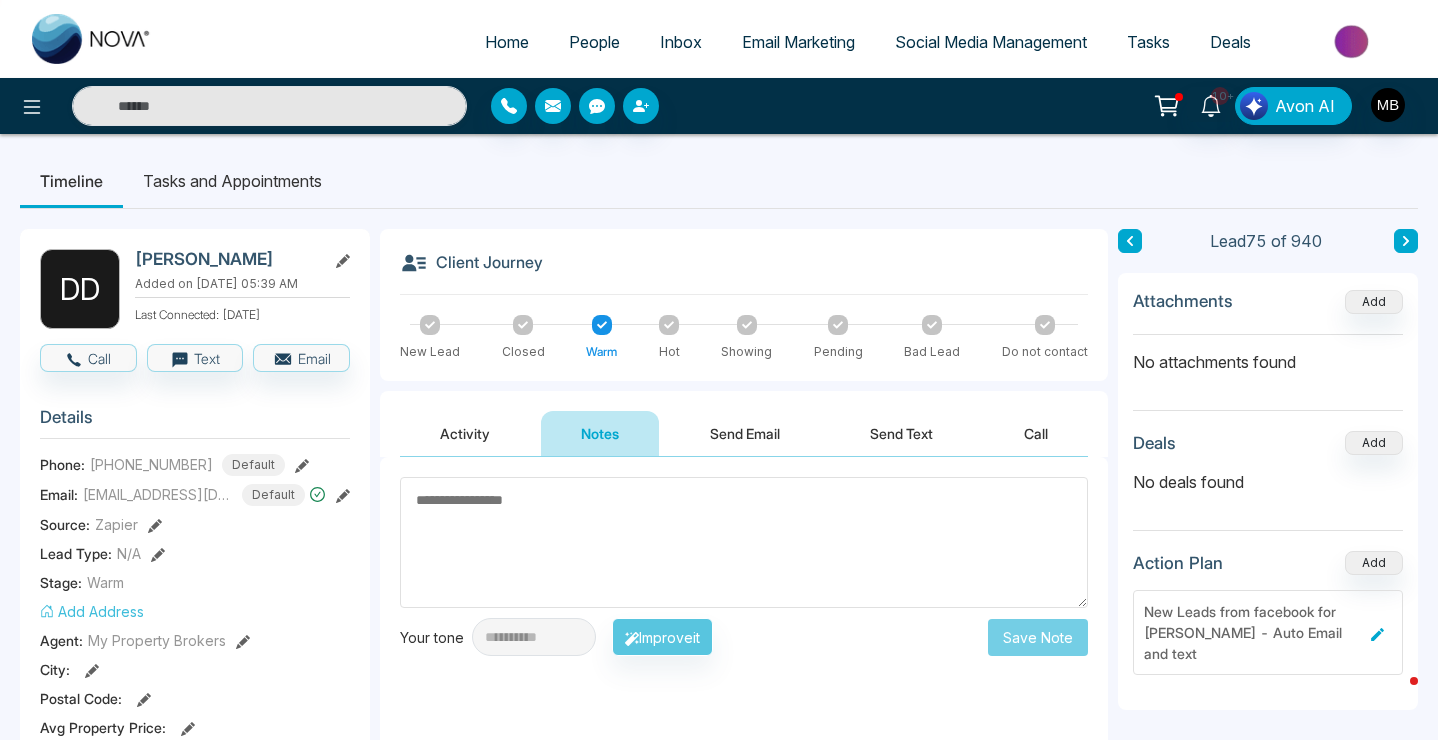 type on "**" 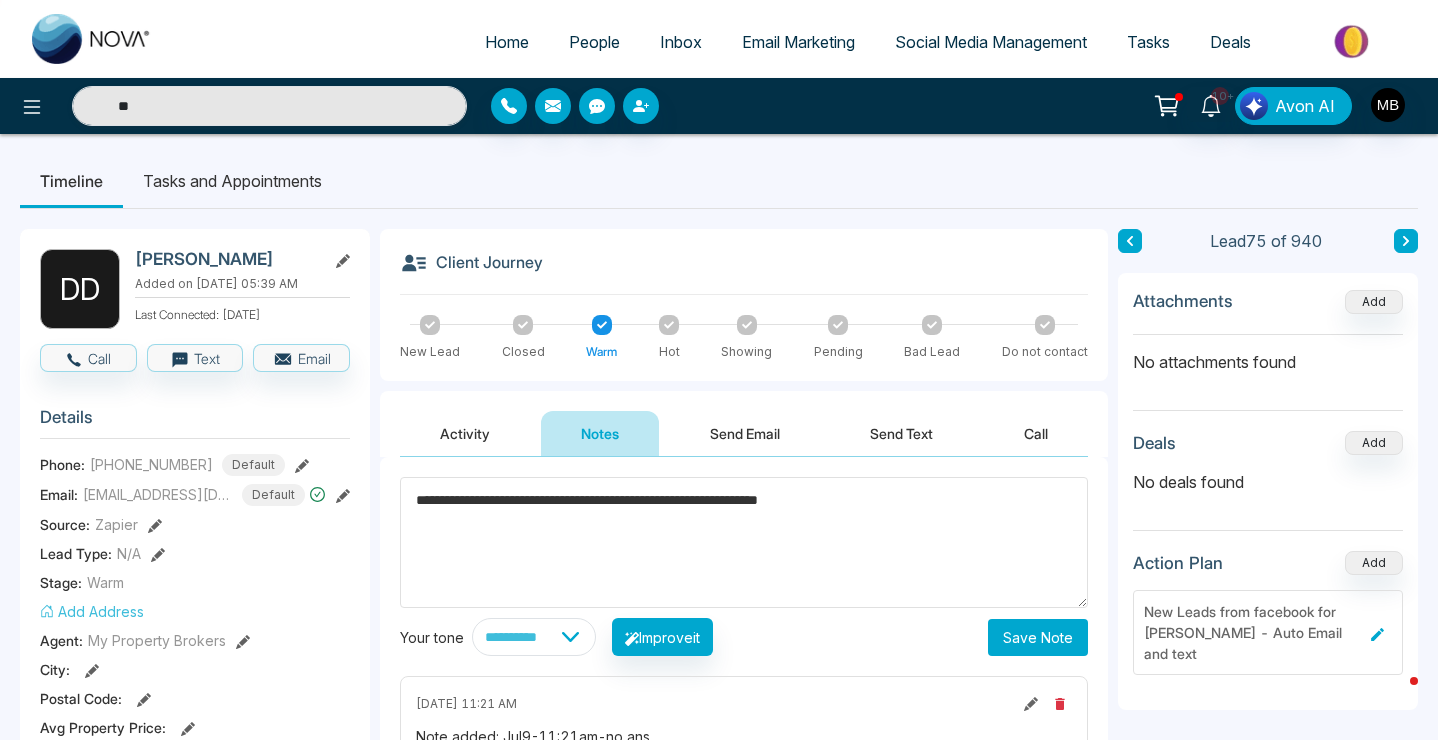 type on "**********" 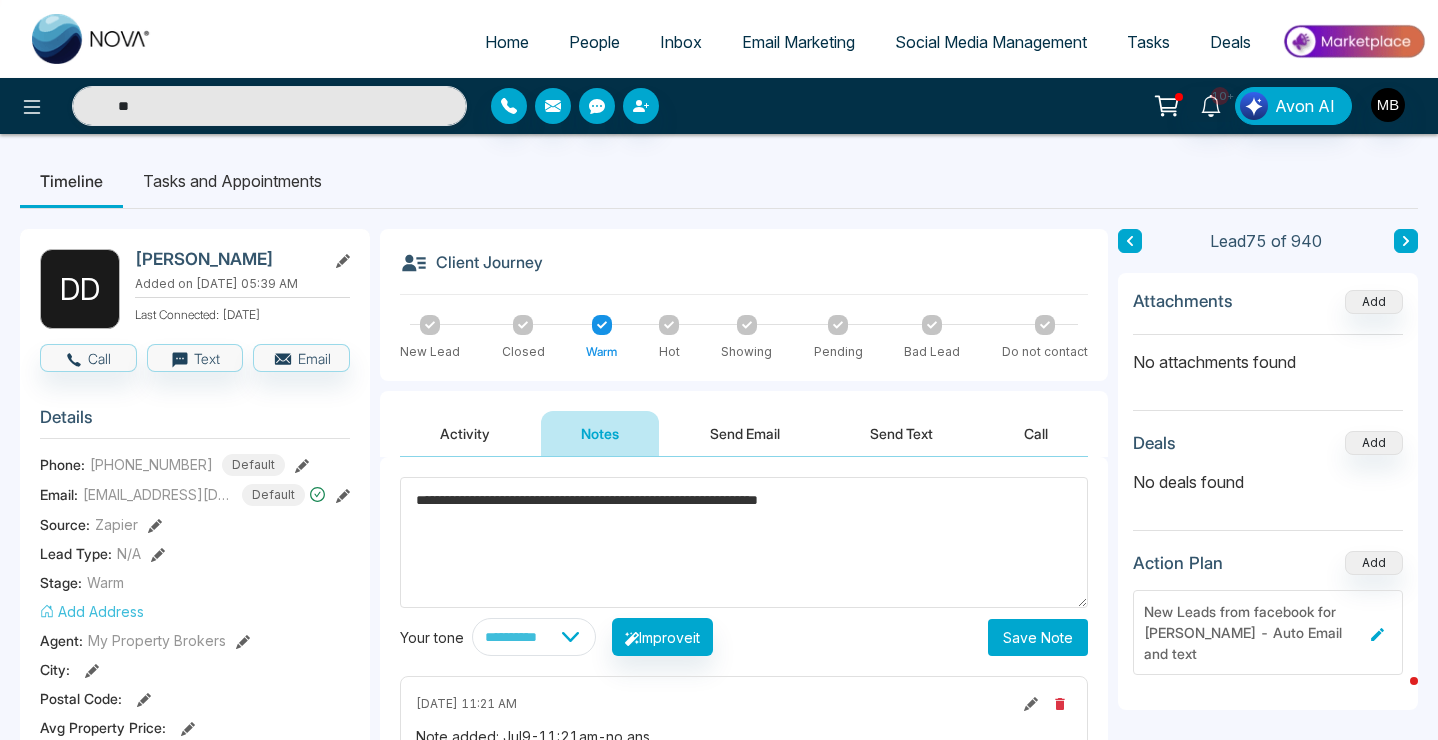 click on "Save Note" at bounding box center [1038, 637] 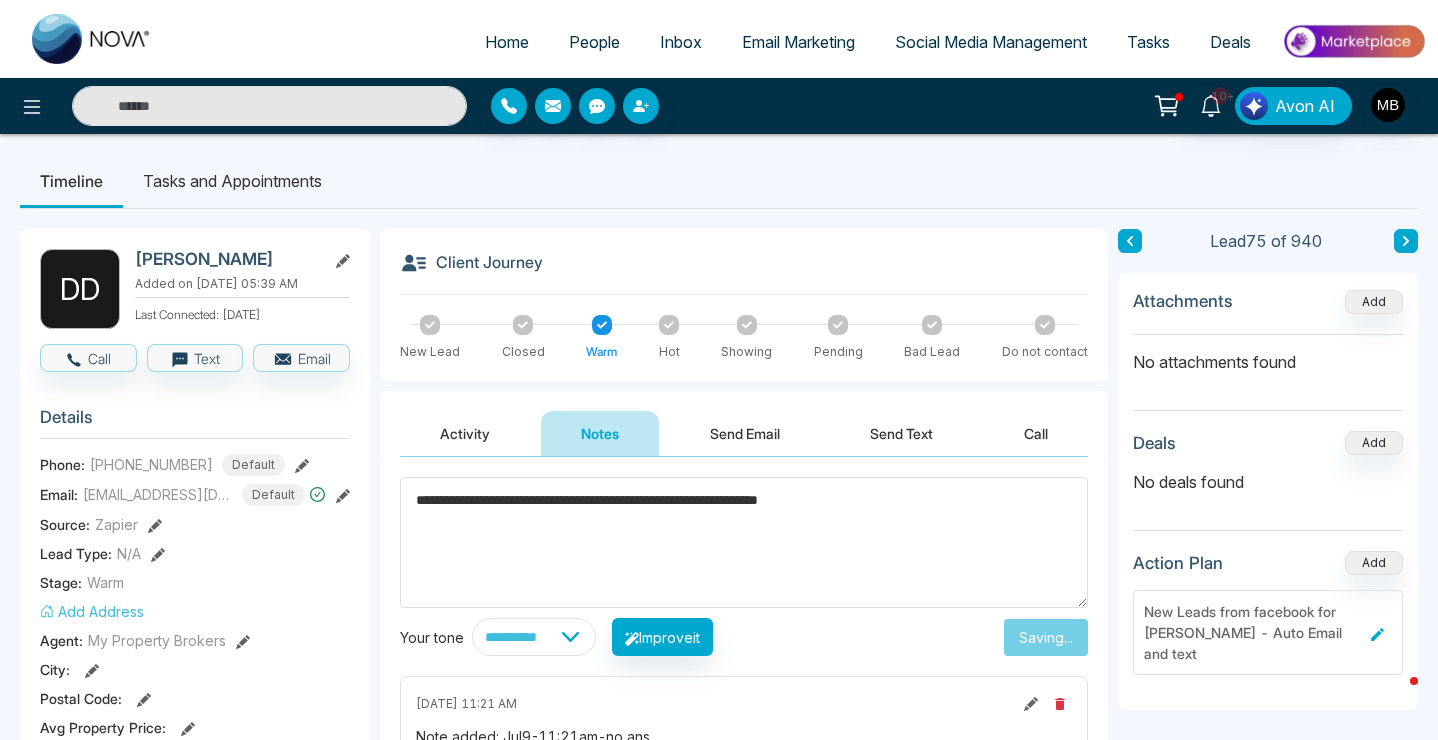 type on "**" 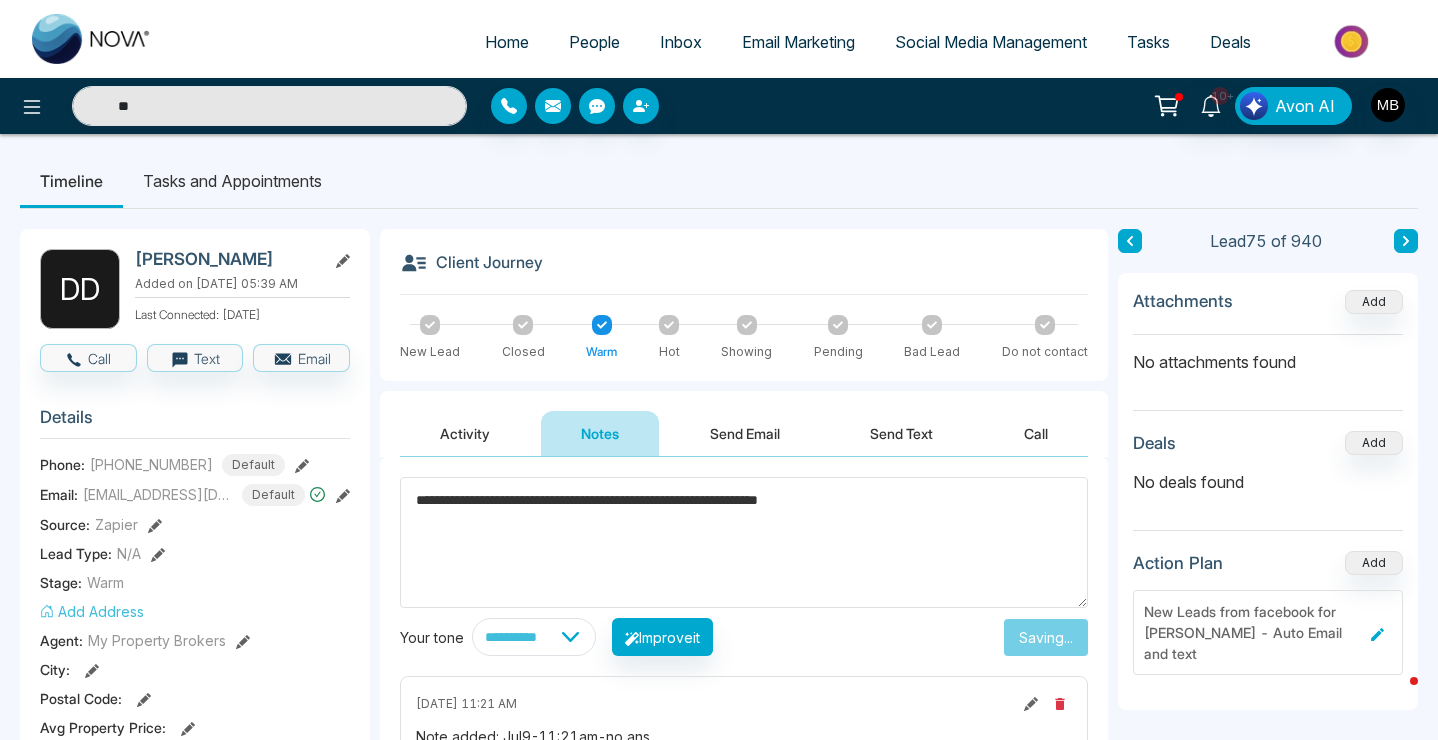 type 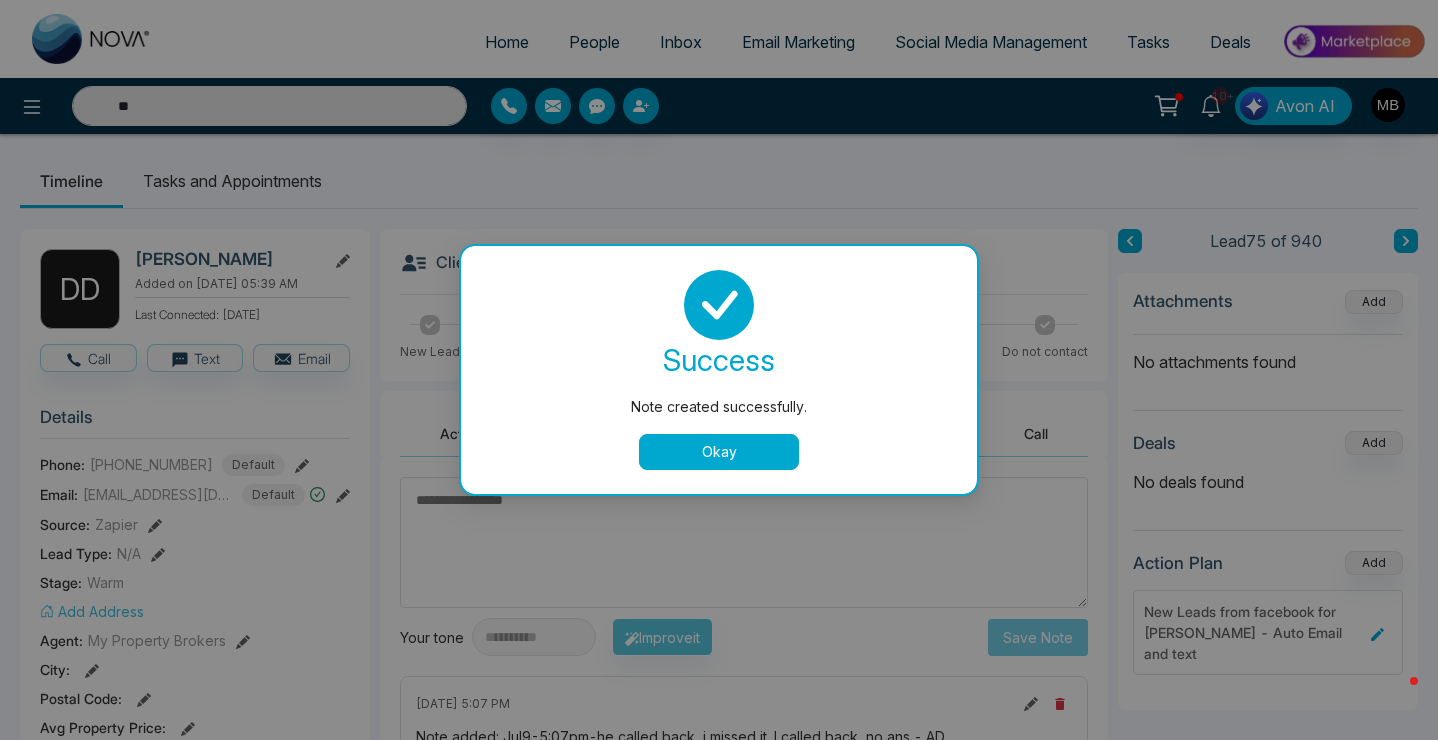 click on "success Note created successfully.   Okay" at bounding box center (719, 370) 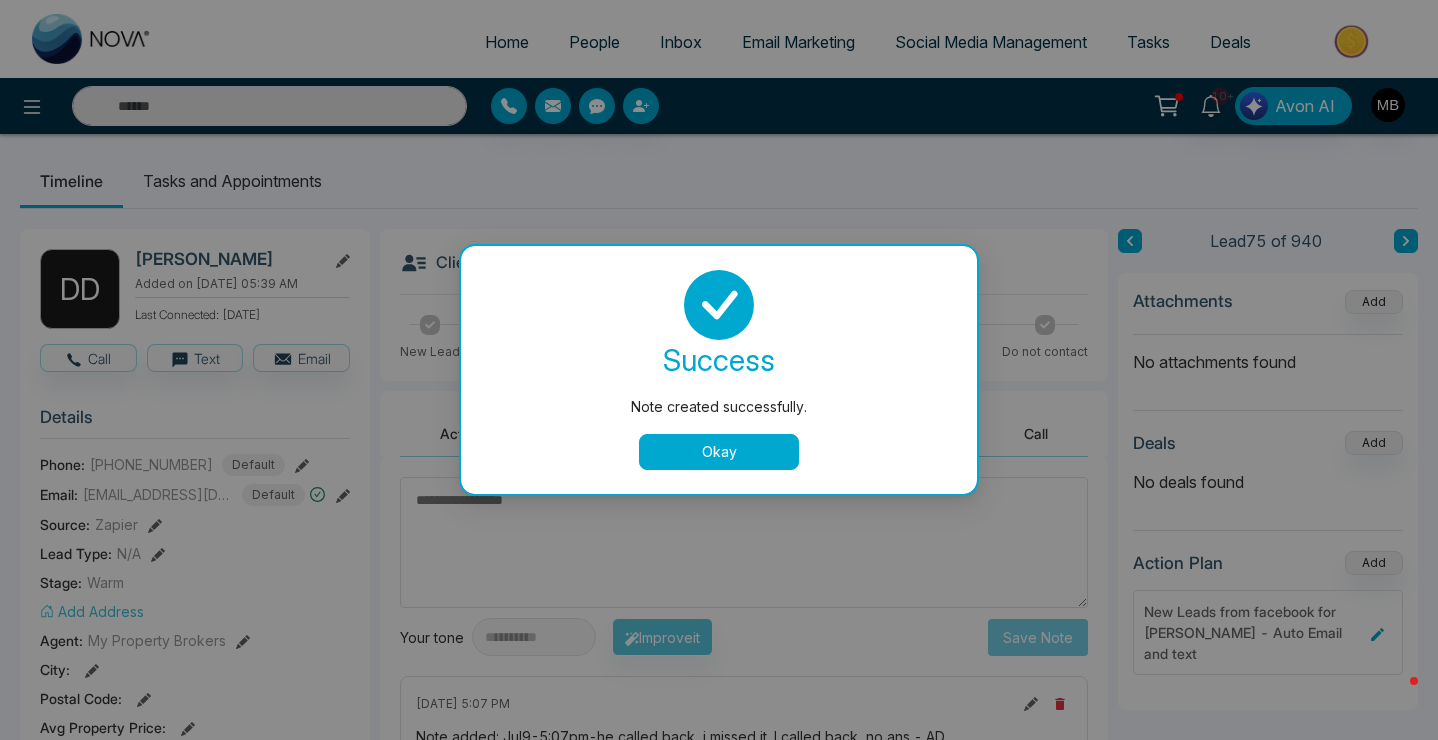 click on "Okay" at bounding box center [719, 452] 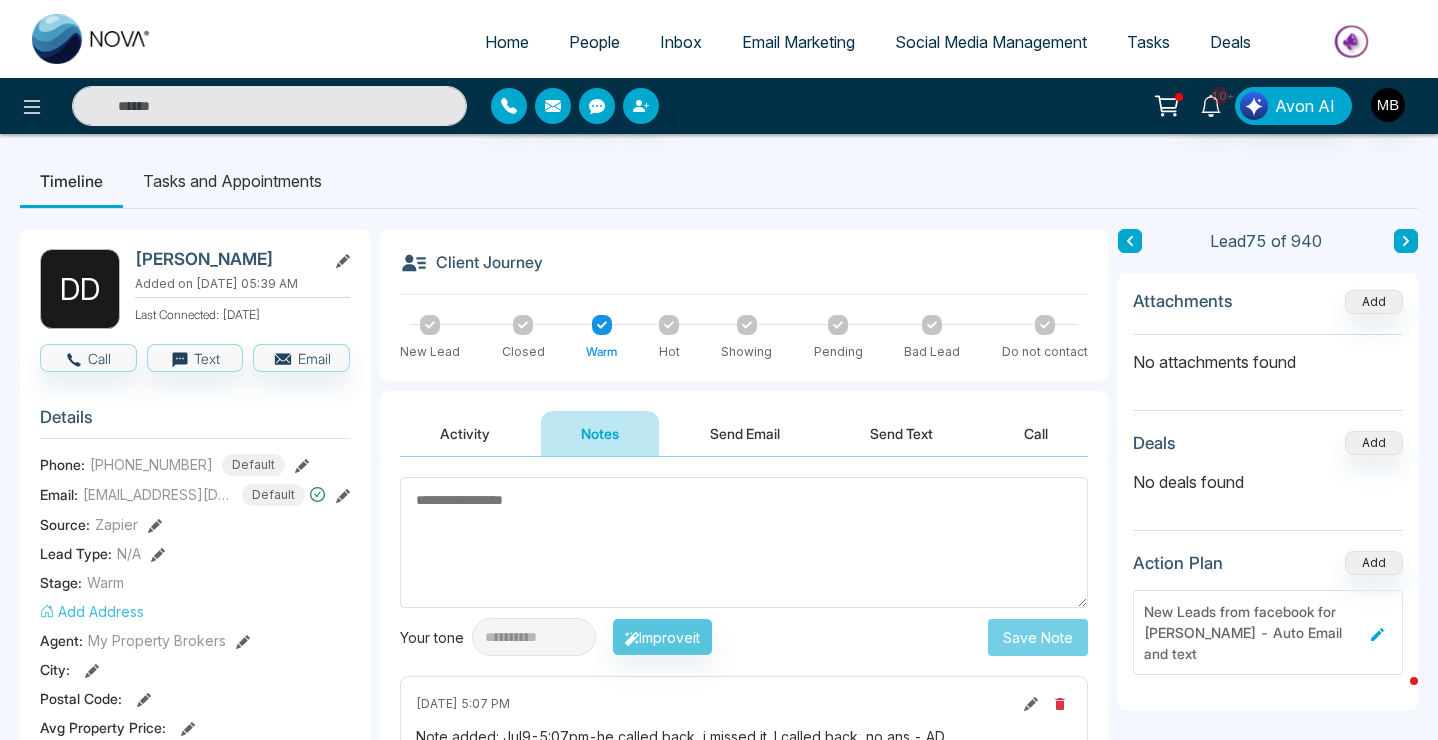 type on "**" 